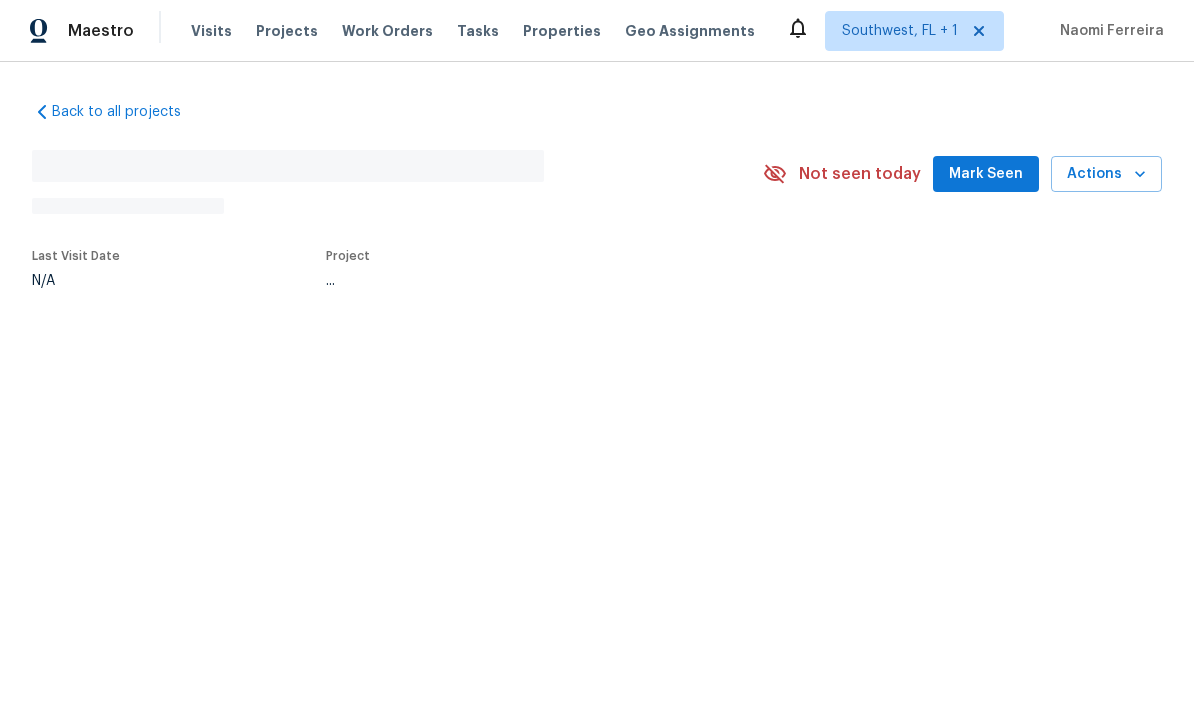 scroll, scrollTop: 1, scrollLeft: 0, axis: vertical 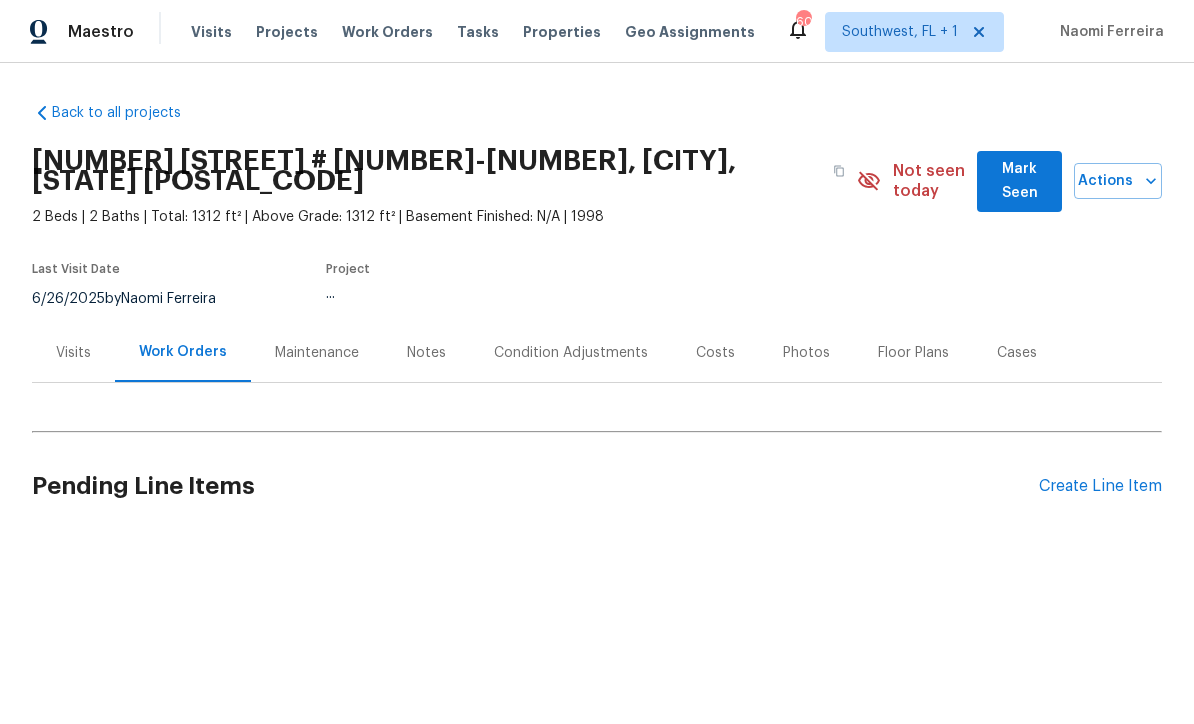 click on "Visits" at bounding box center [211, 32] 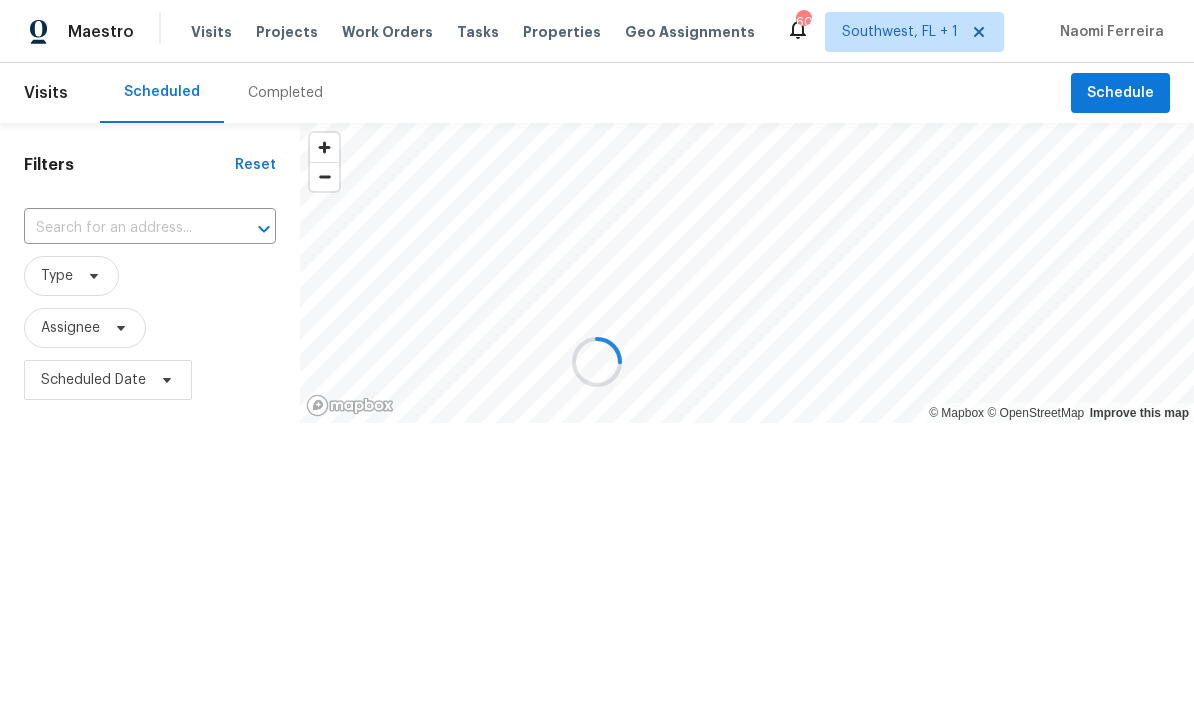 scroll, scrollTop: 0, scrollLeft: 0, axis: both 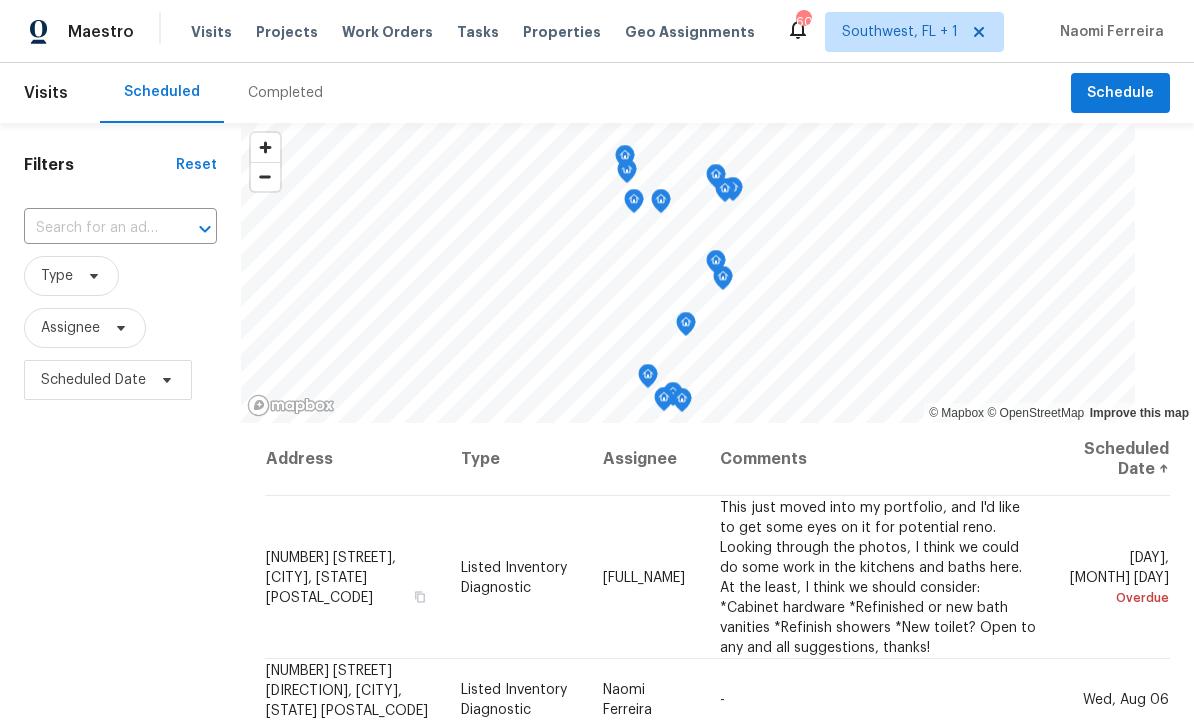 click at bounding box center [92, 228] 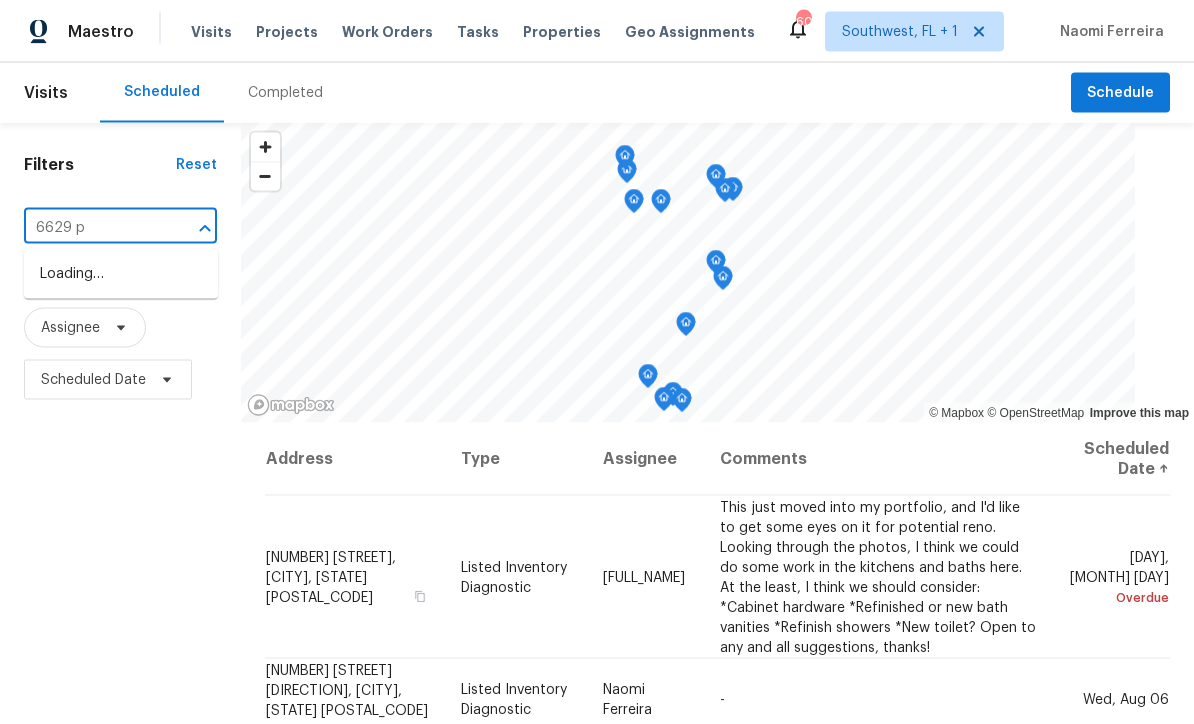 type on "6629 pi" 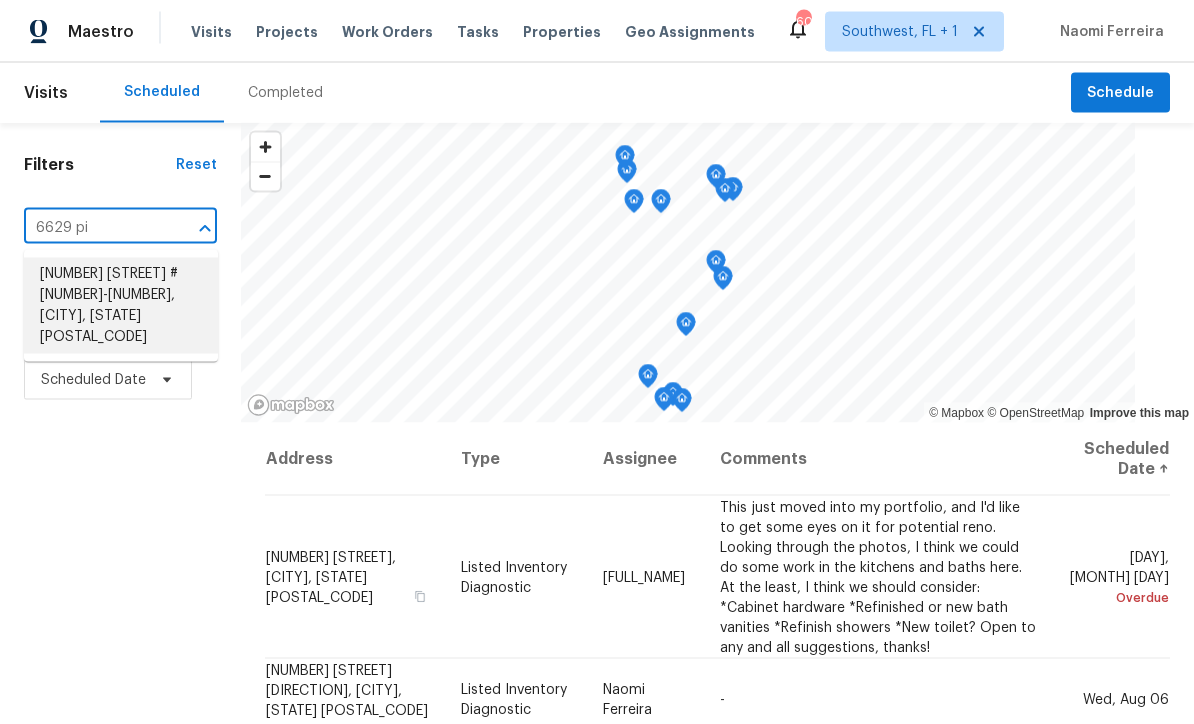 click on "[NUMBER] [STREET] # [NUMBER]-[NUMBER], [CITY], [STATE] [POSTAL_CODE]" at bounding box center (121, 306) 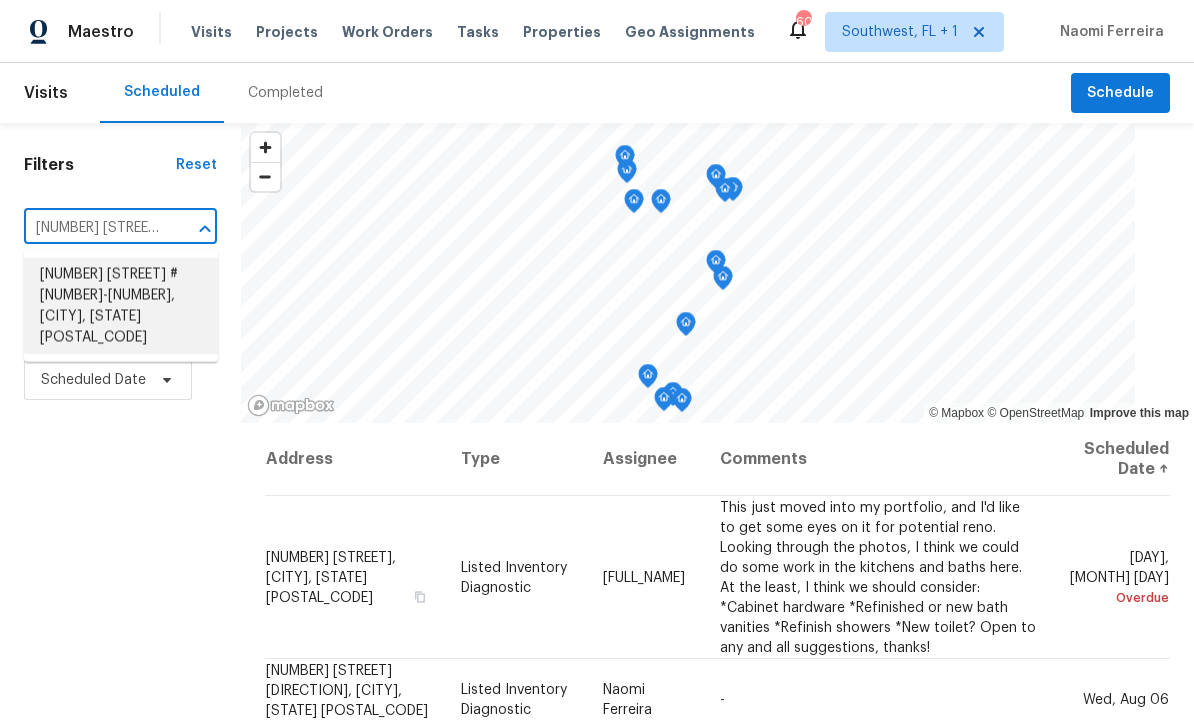 scroll, scrollTop: 1, scrollLeft: 0, axis: vertical 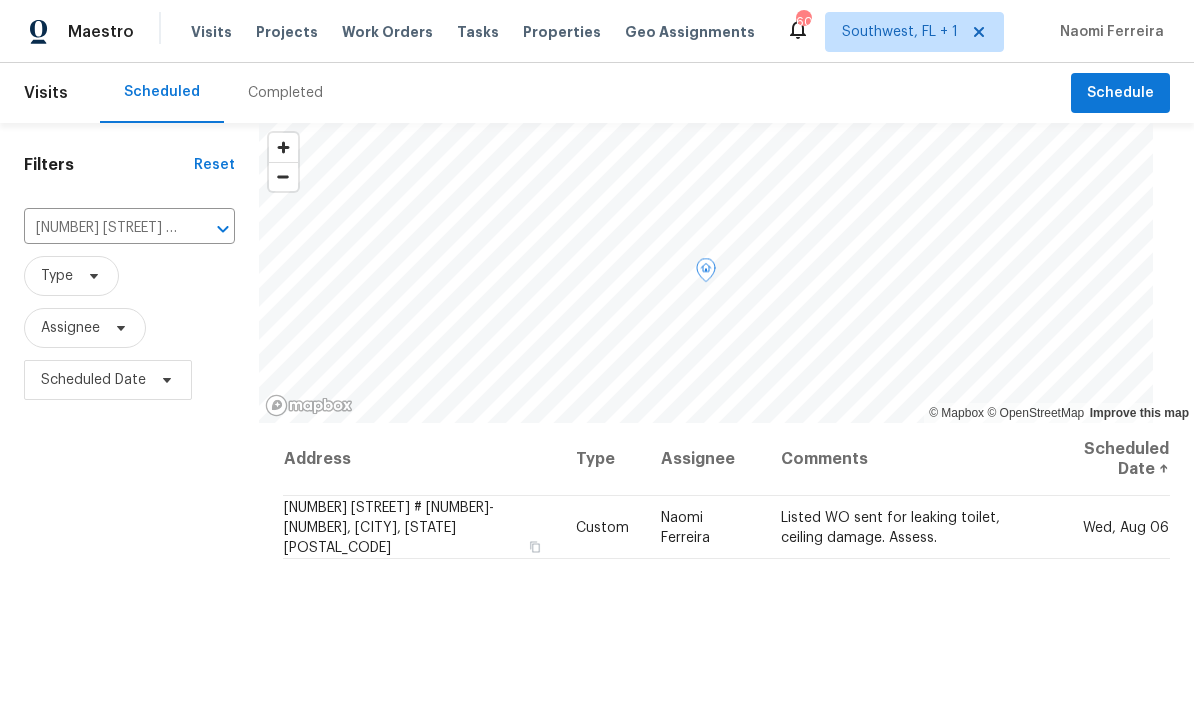 click 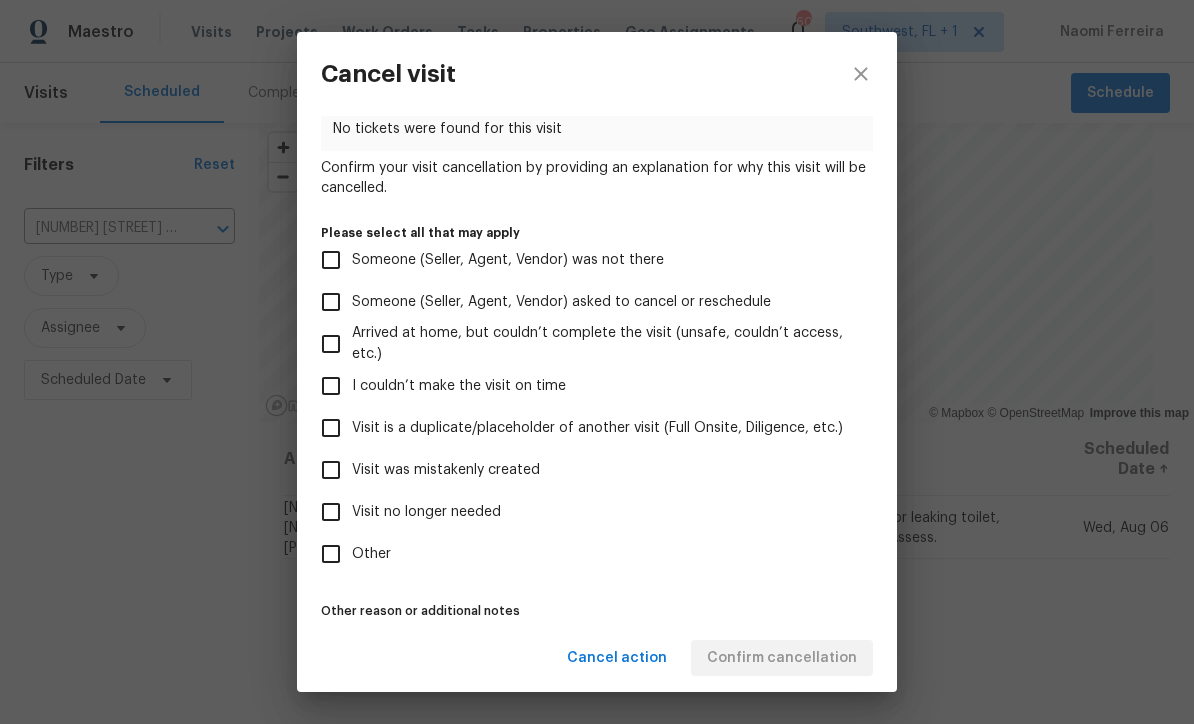 scroll, scrollTop: 150, scrollLeft: 0, axis: vertical 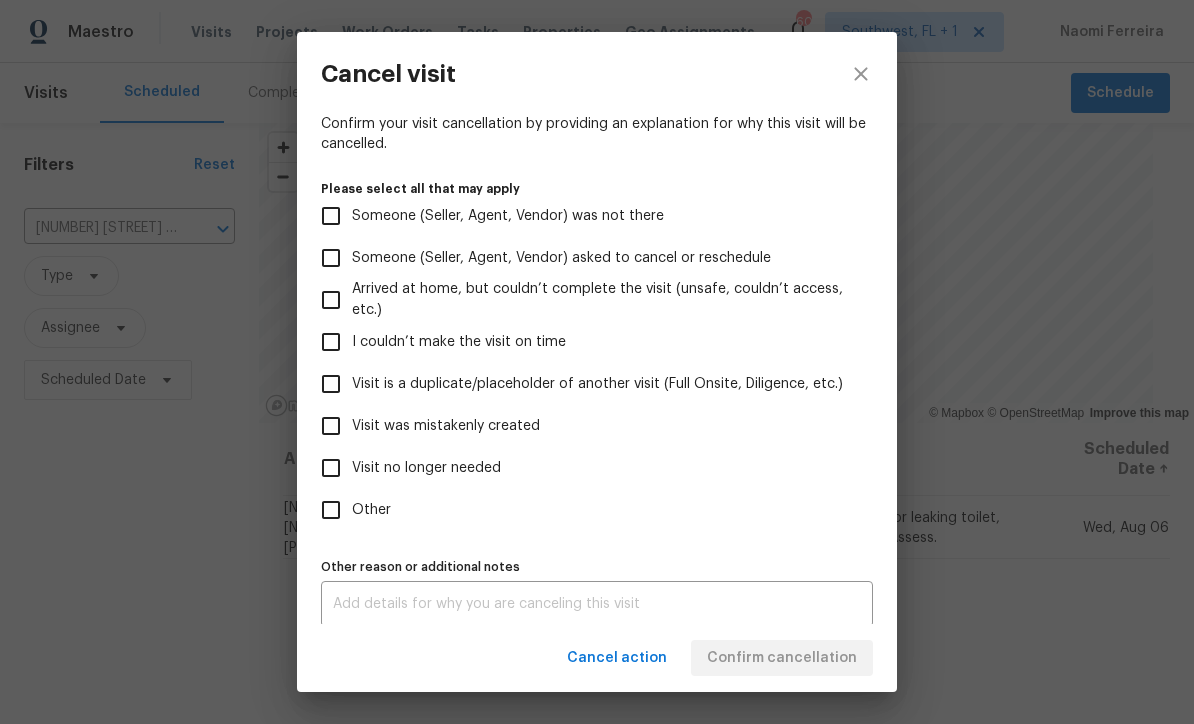 click on "Visit no longer needed" at bounding box center [331, 468] 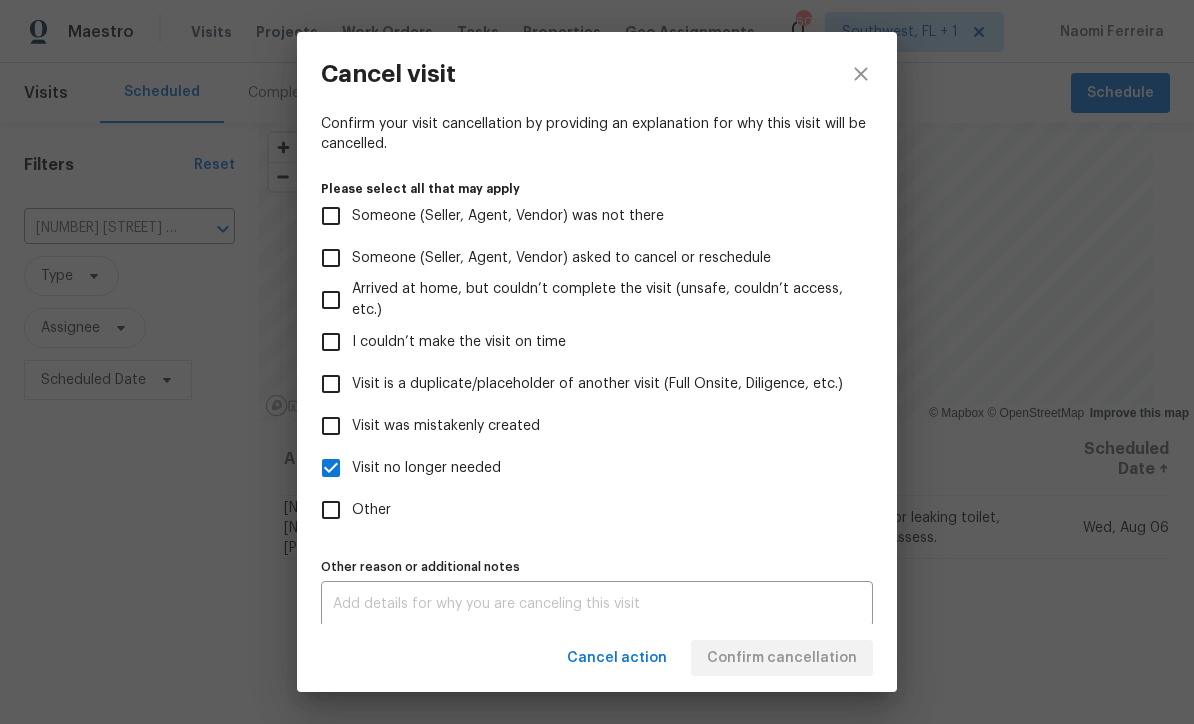 click at bounding box center (597, 604) 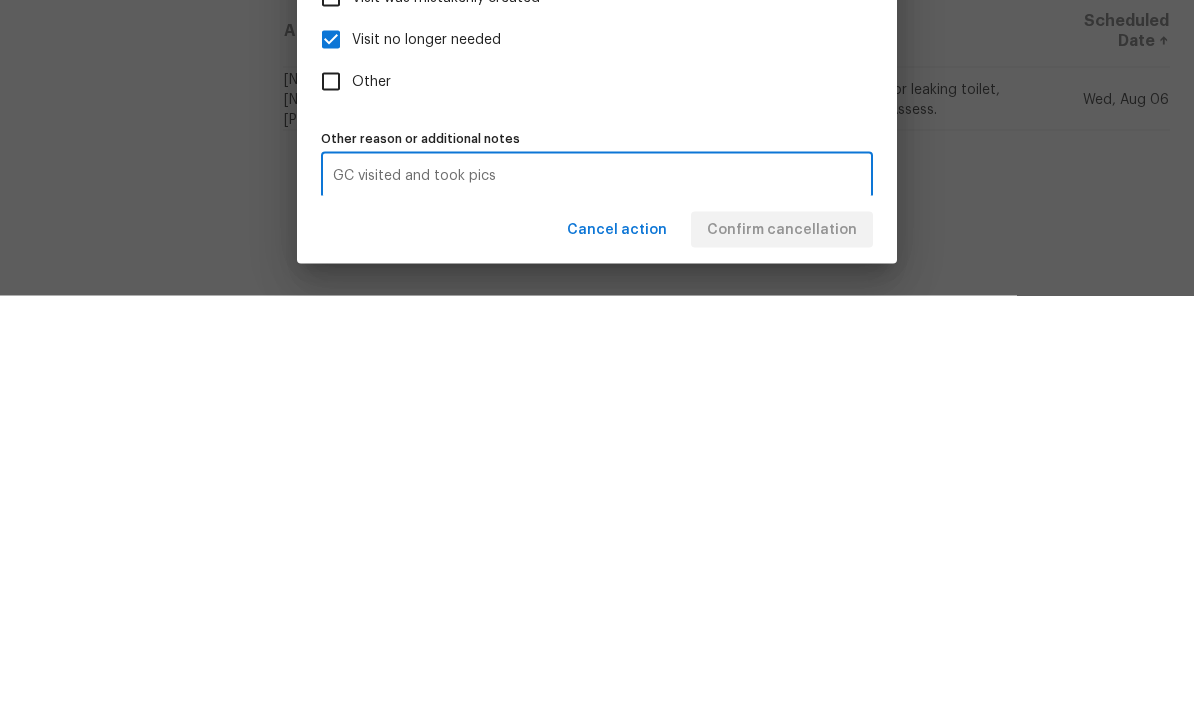 type on "GC visited and took pics" 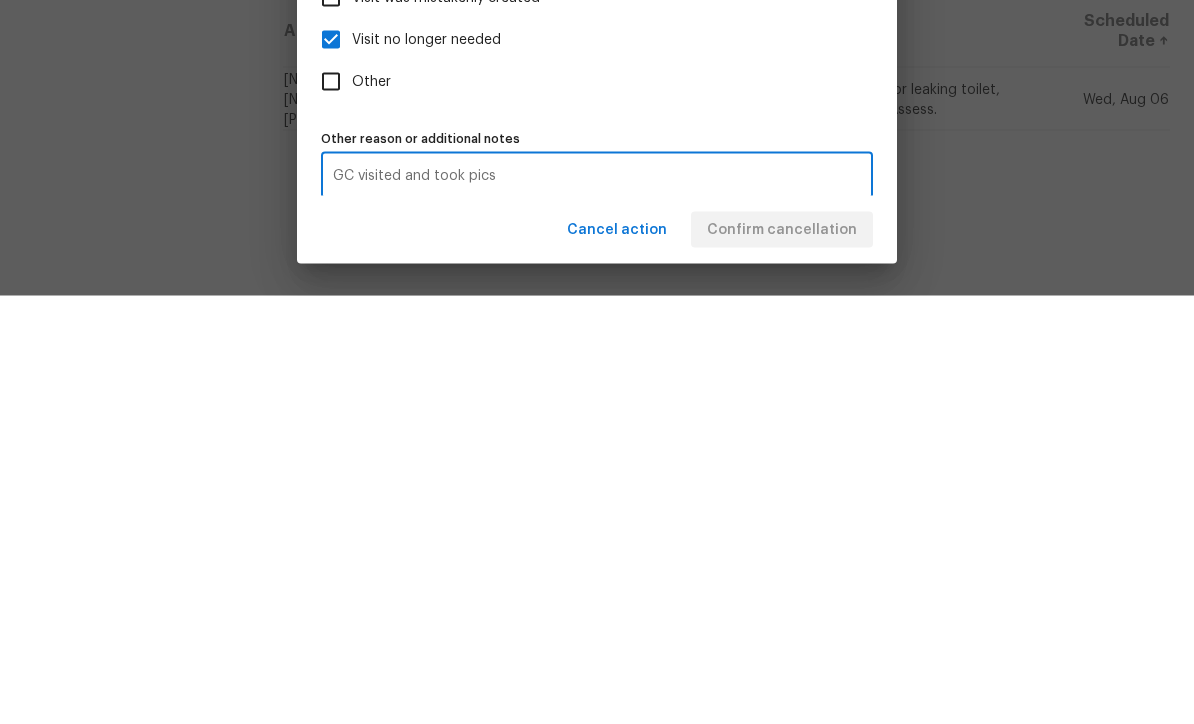 click on "Visit no longer needed" at bounding box center [331, 468] 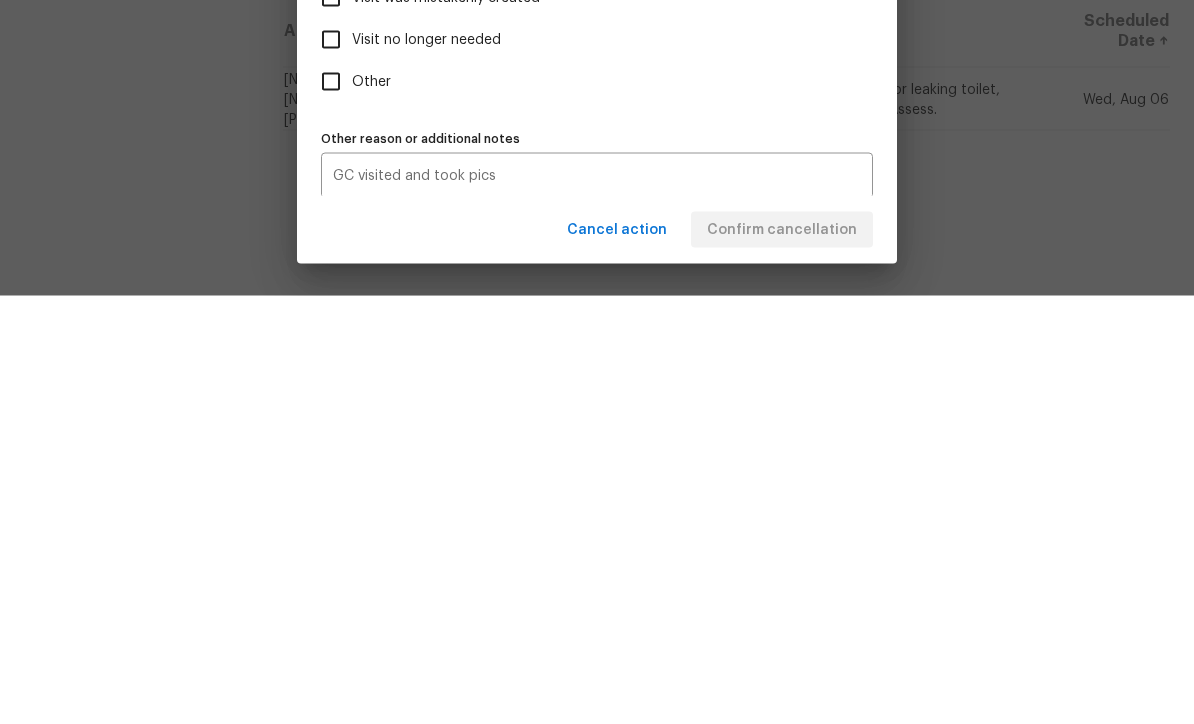 scroll, scrollTop: 66, scrollLeft: 0, axis: vertical 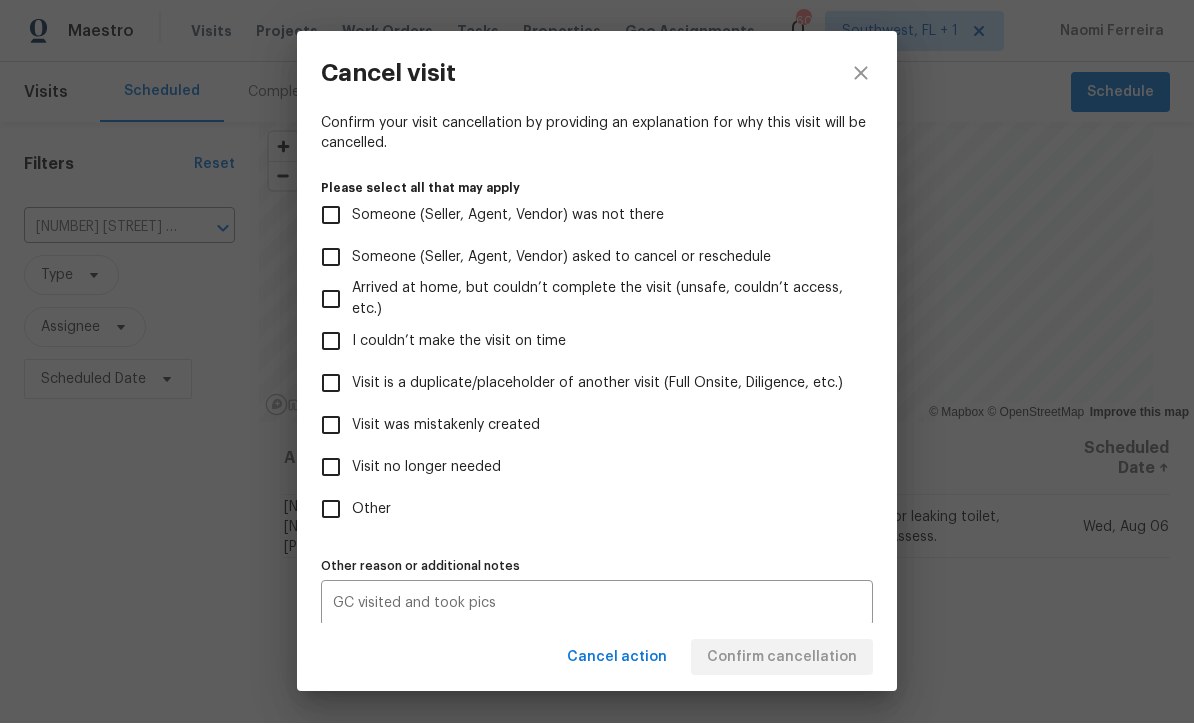 click on "Visit was mistakenly created" at bounding box center (331, 426) 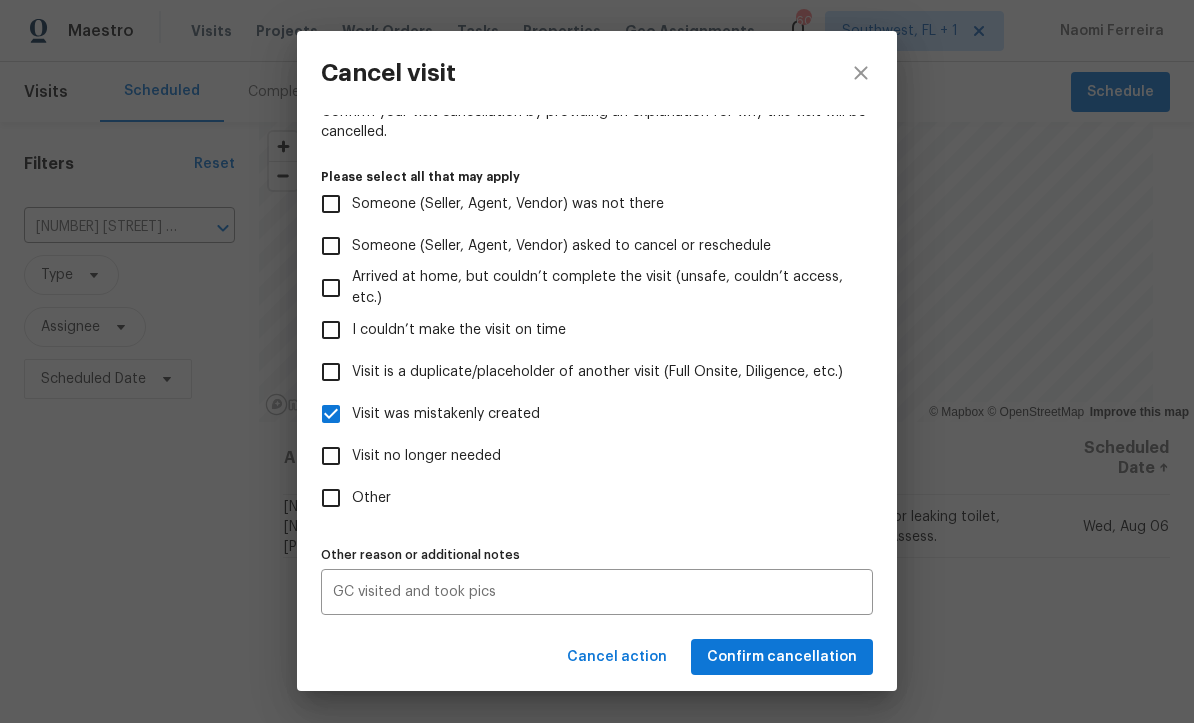 scroll, scrollTop: 169, scrollLeft: 0, axis: vertical 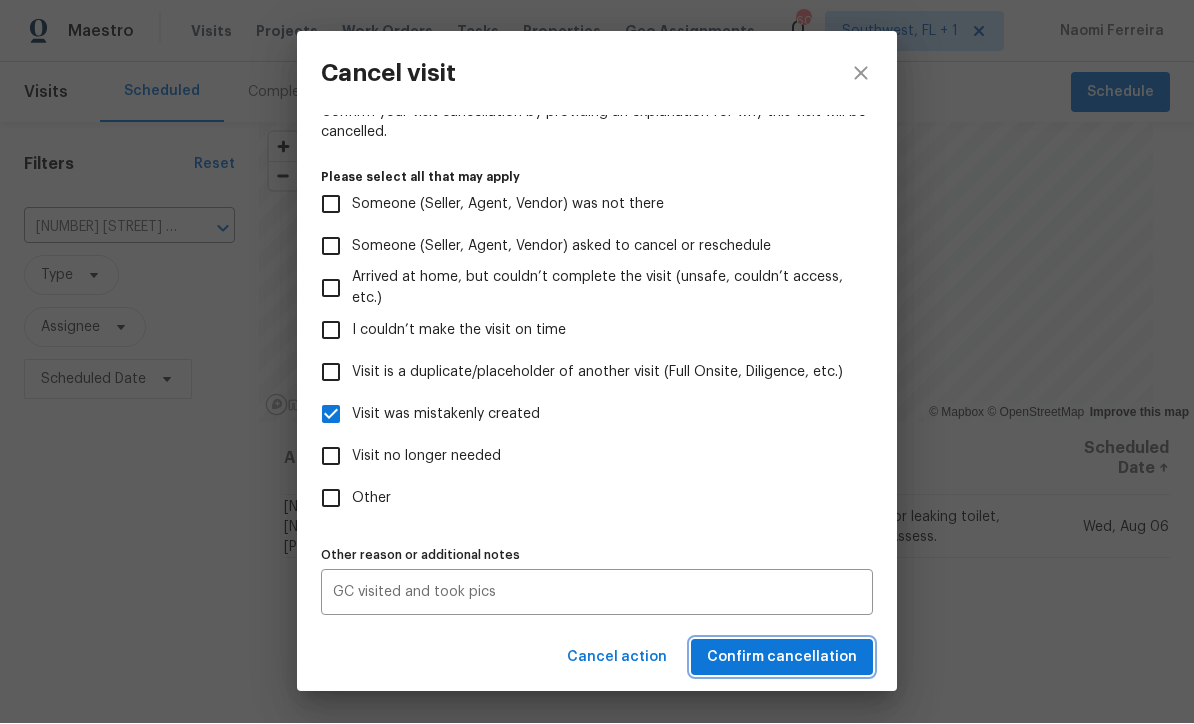 click on "Confirm cancellation" at bounding box center (782, 658) 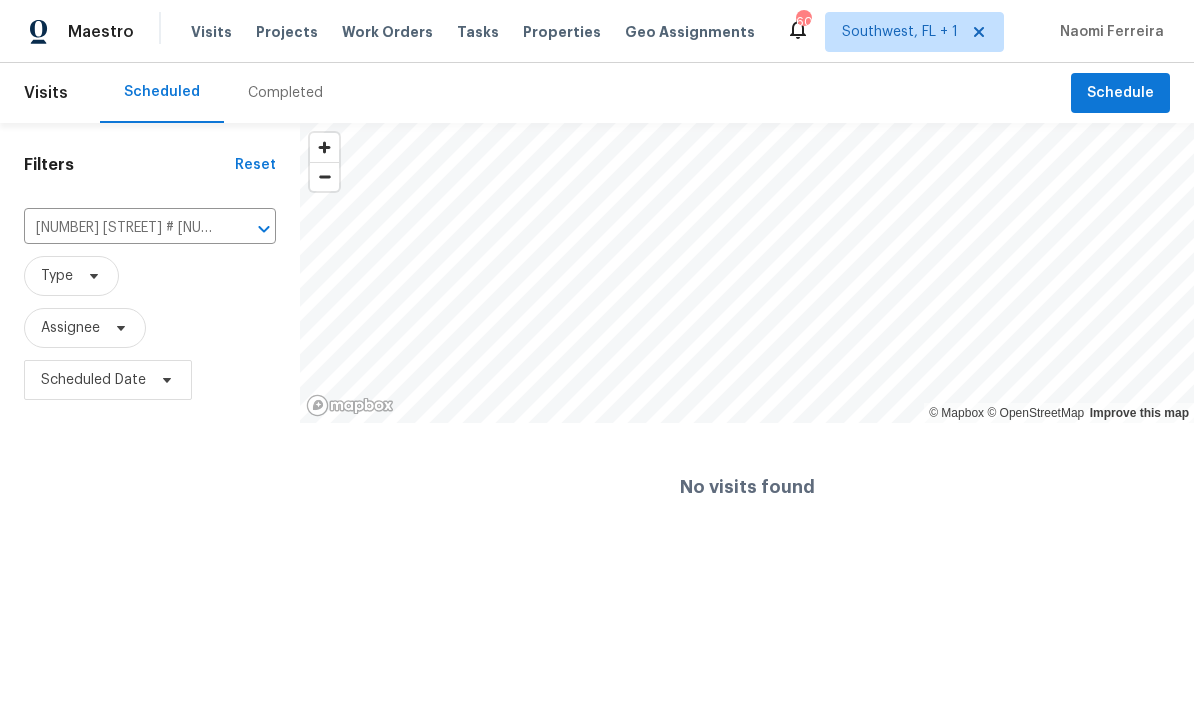 click on "[NUMBER] [STREET] # [NUMBER]-[NUMBER], [CITY], [STATE] [POSTAL_CODE]" at bounding box center (122, 228) 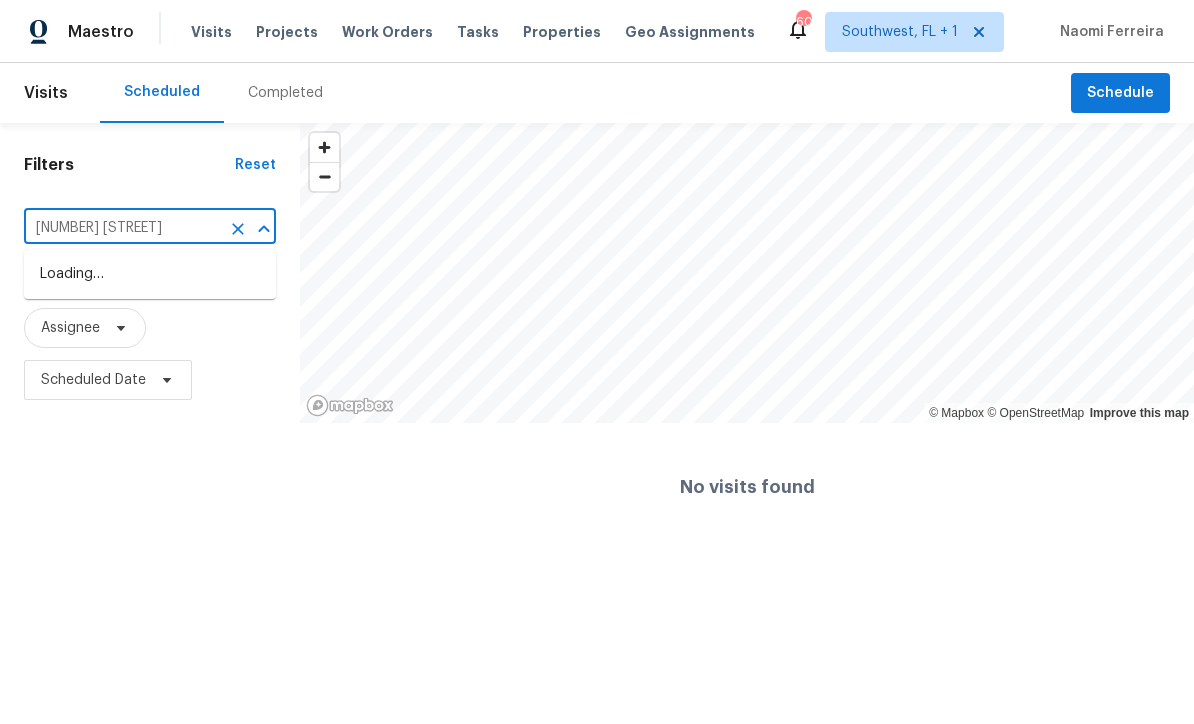 type on "[NUMBER] [STREET]" 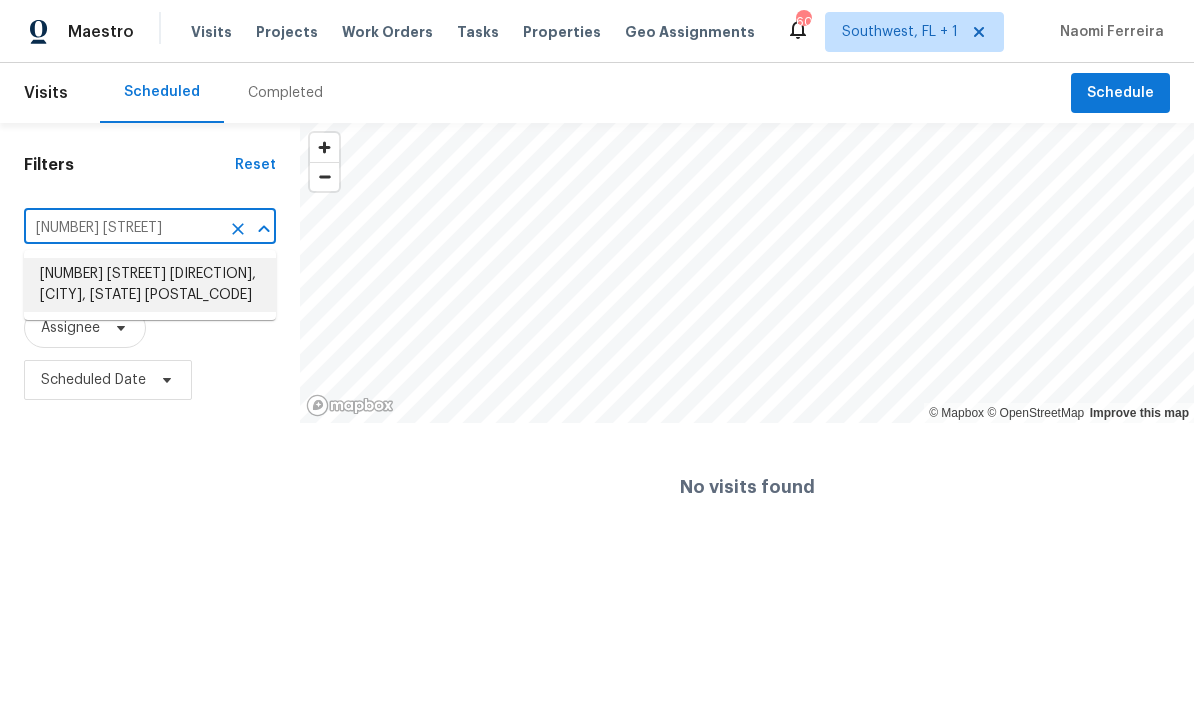 click on "[NUMBER] [STREET] [DIRECTION], [CITY], [STATE] [POSTAL_CODE]" at bounding box center [150, 285] 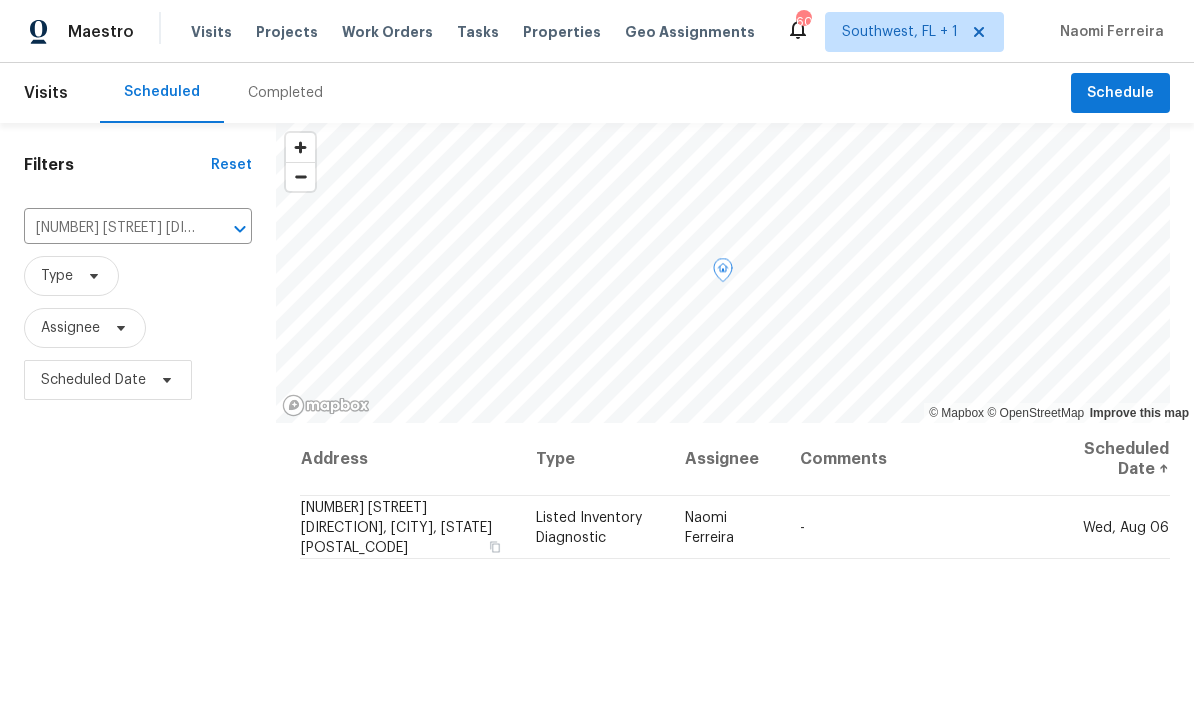click at bounding box center [0, 0] 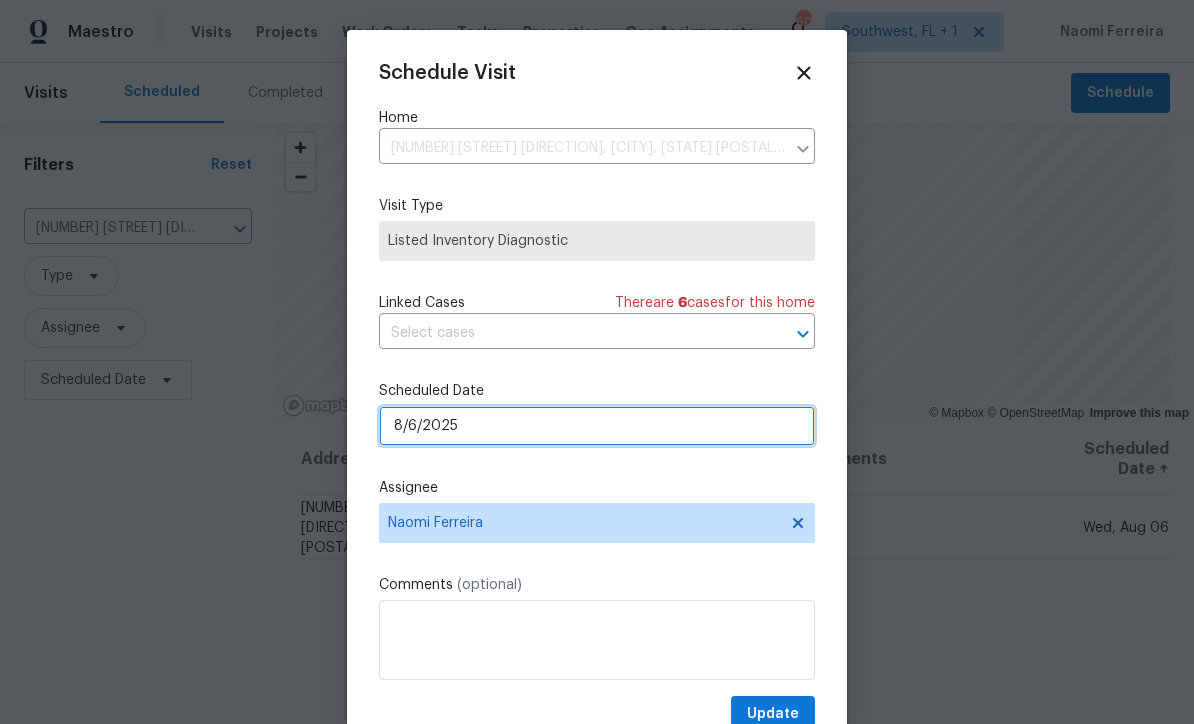 click on "8/6/2025" at bounding box center [597, 426] 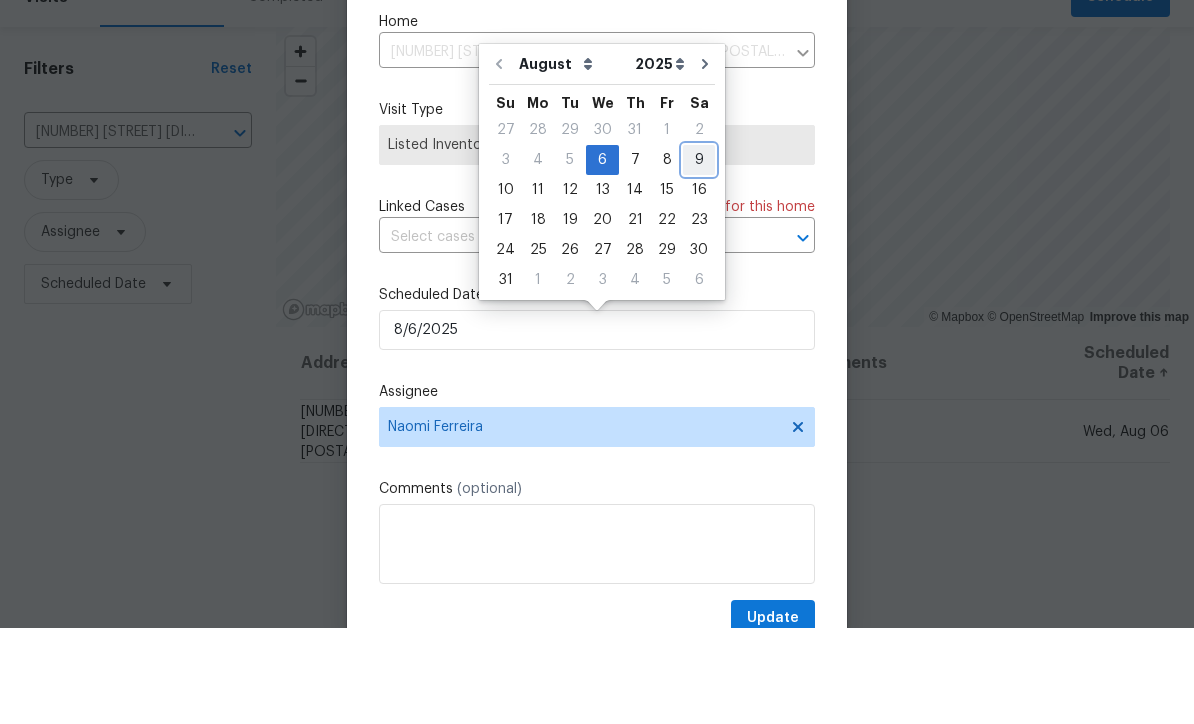click on "9" at bounding box center [699, 256] 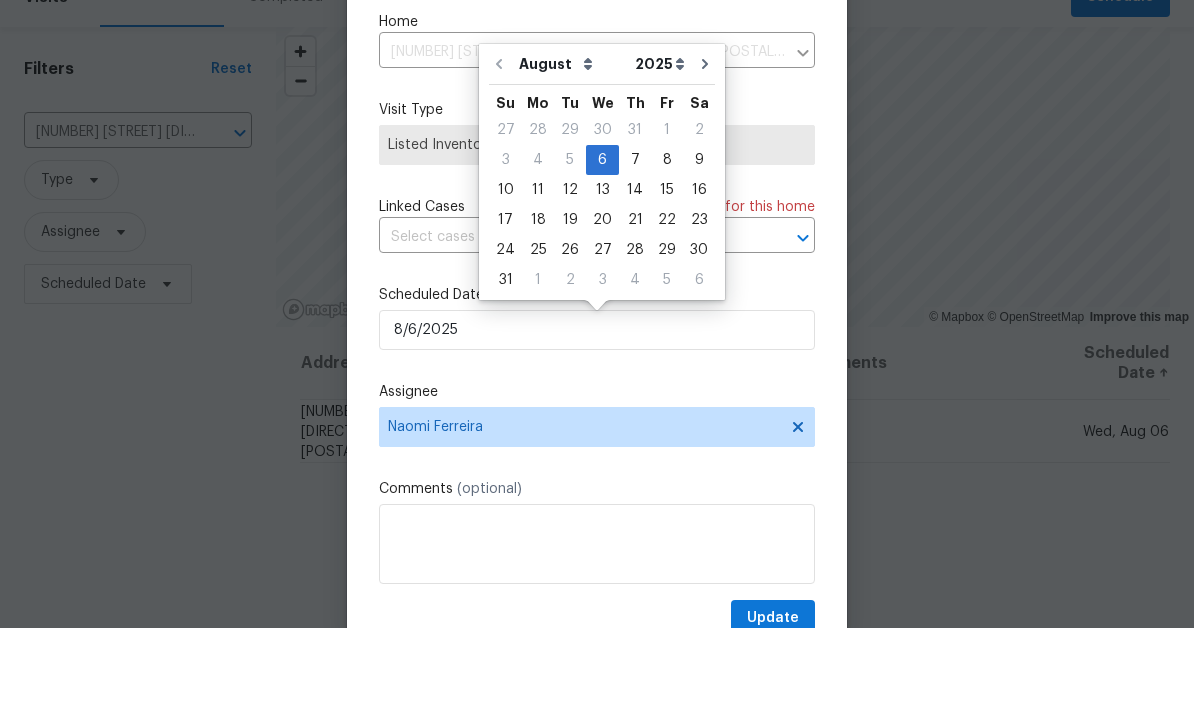 type on "8/9/2025" 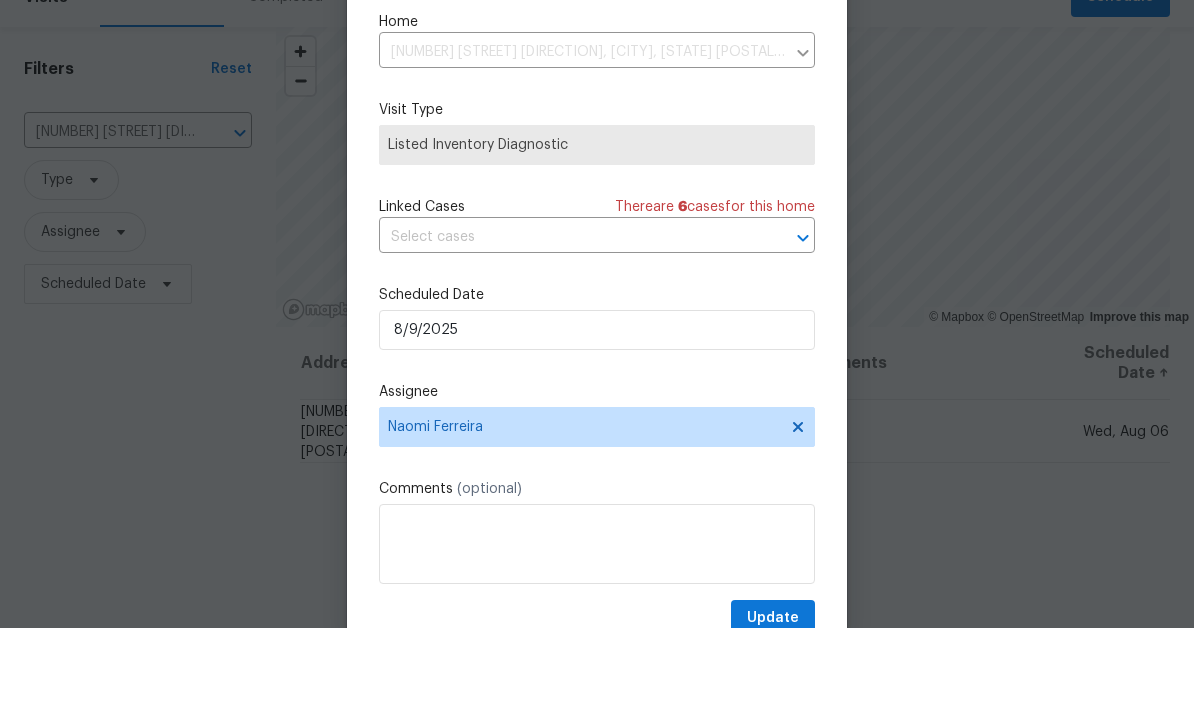 scroll, scrollTop: 66, scrollLeft: 0, axis: vertical 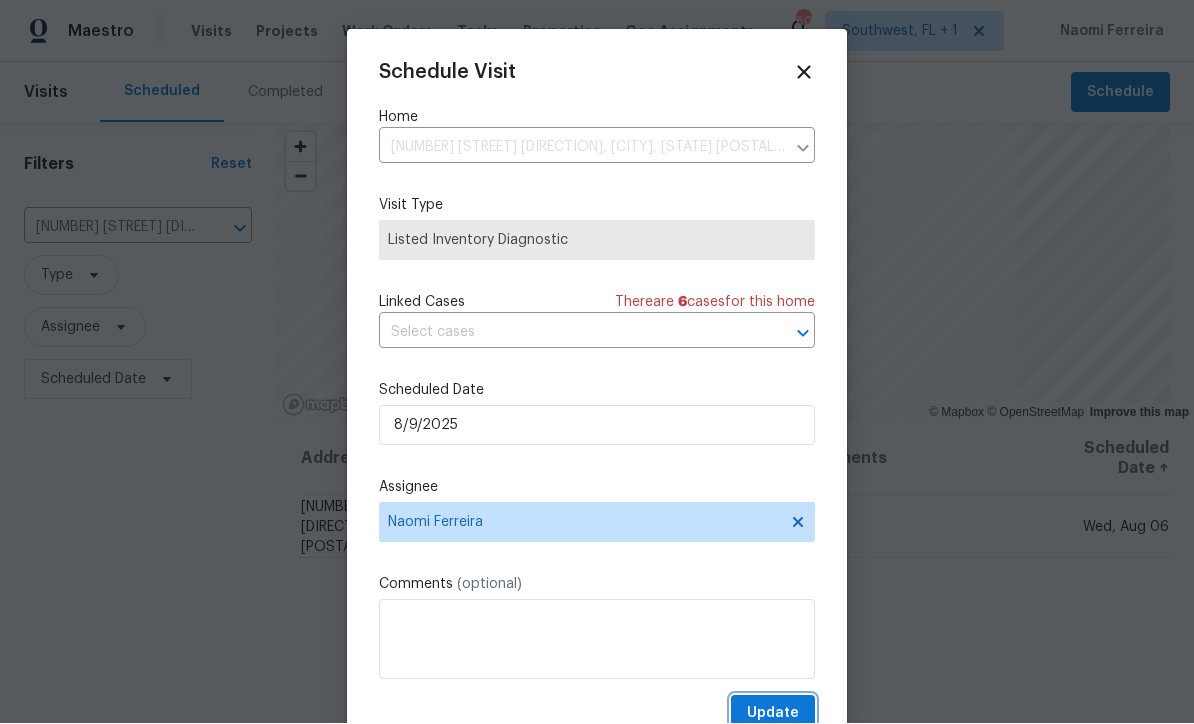 click on "Update" at bounding box center [773, 714] 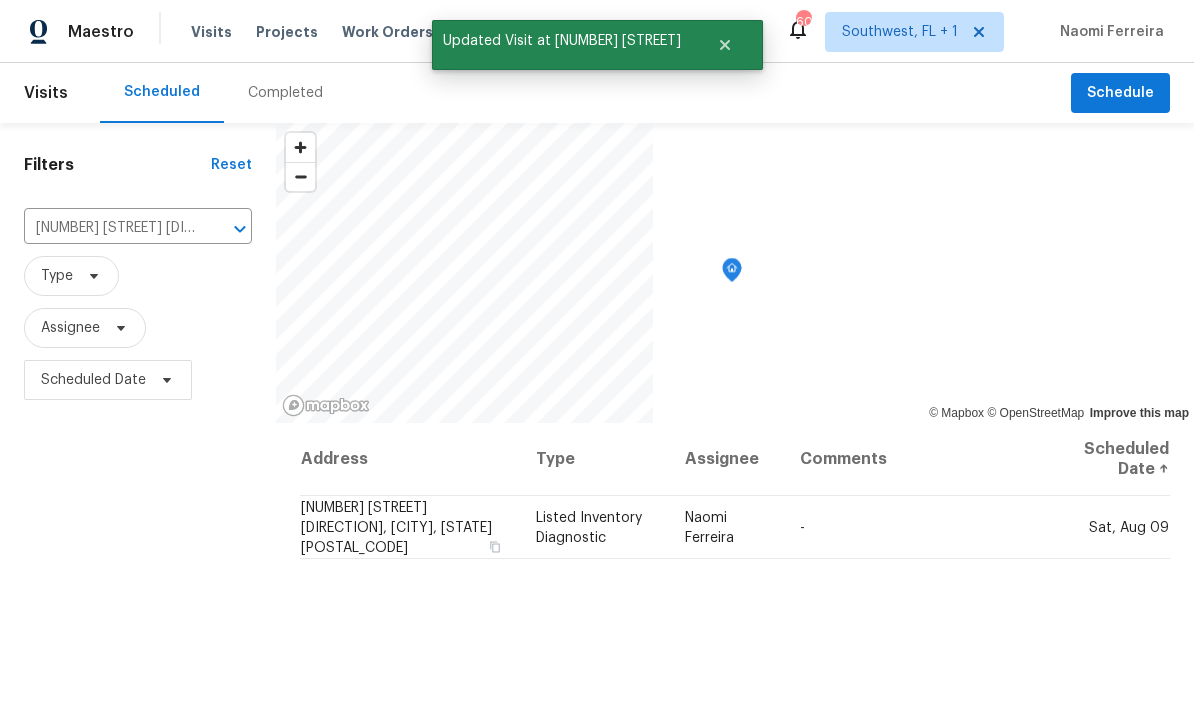 scroll, scrollTop: 0, scrollLeft: 0, axis: both 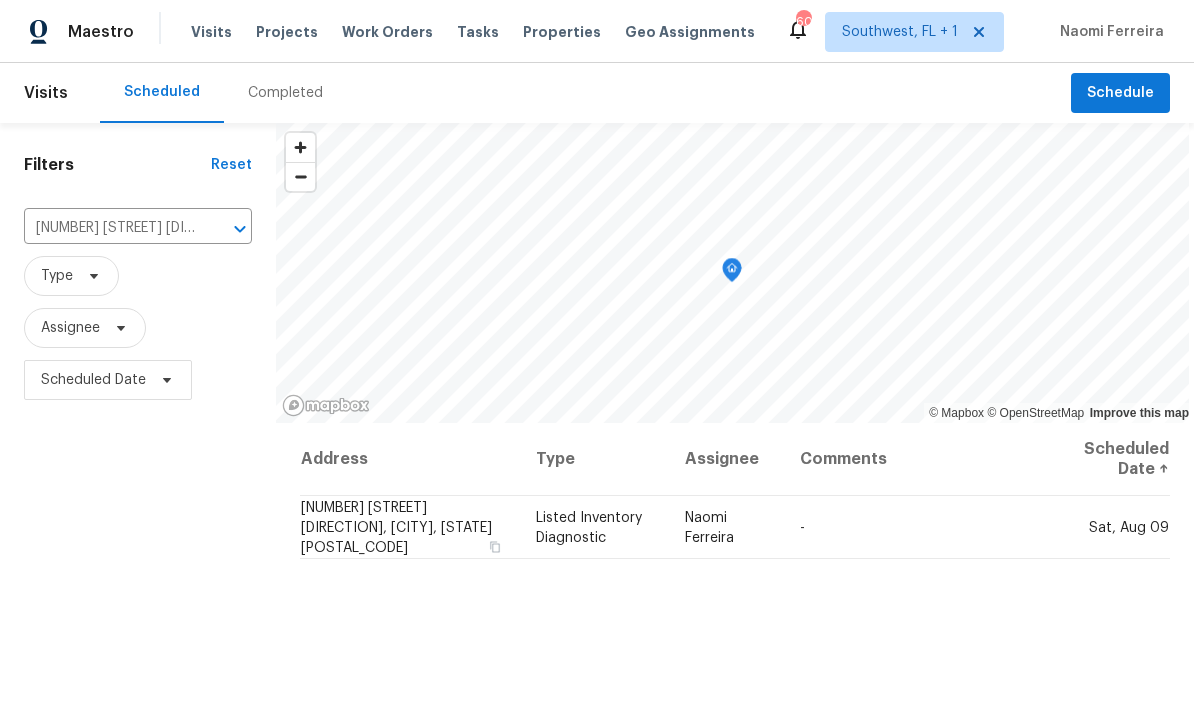 click on "[NUMBER] [STREET] [DIRECTION], [CITY], [STATE] [POSTAL_CODE]" at bounding box center (110, 228) 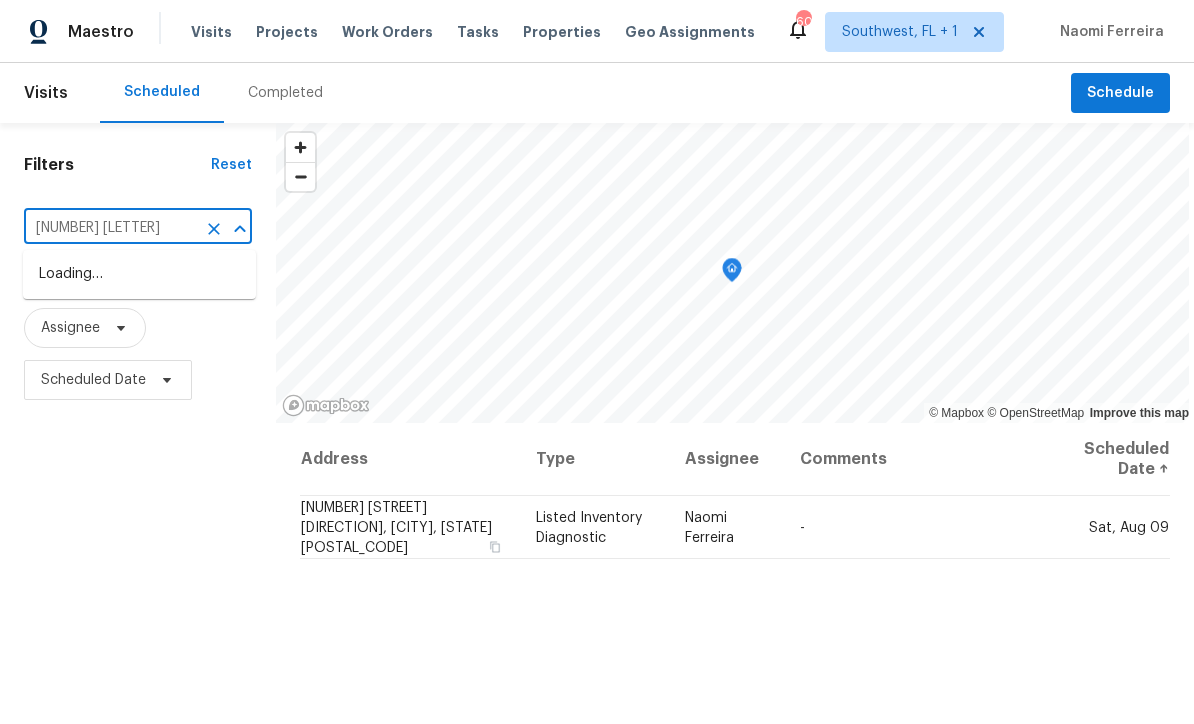 type on "[NUMBER] [LETTER]" 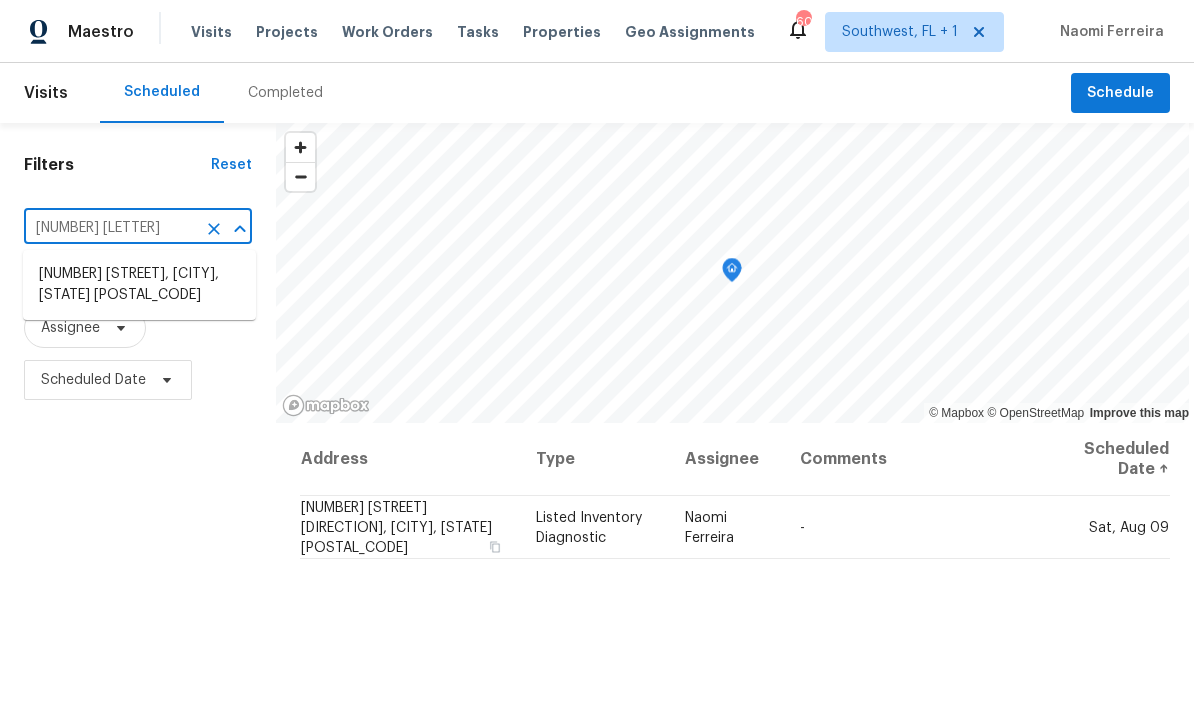 click on "[NUMBER] [STREET], [CITY], [STATE] [POSTAL_CODE]" at bounding box center (139, 285) 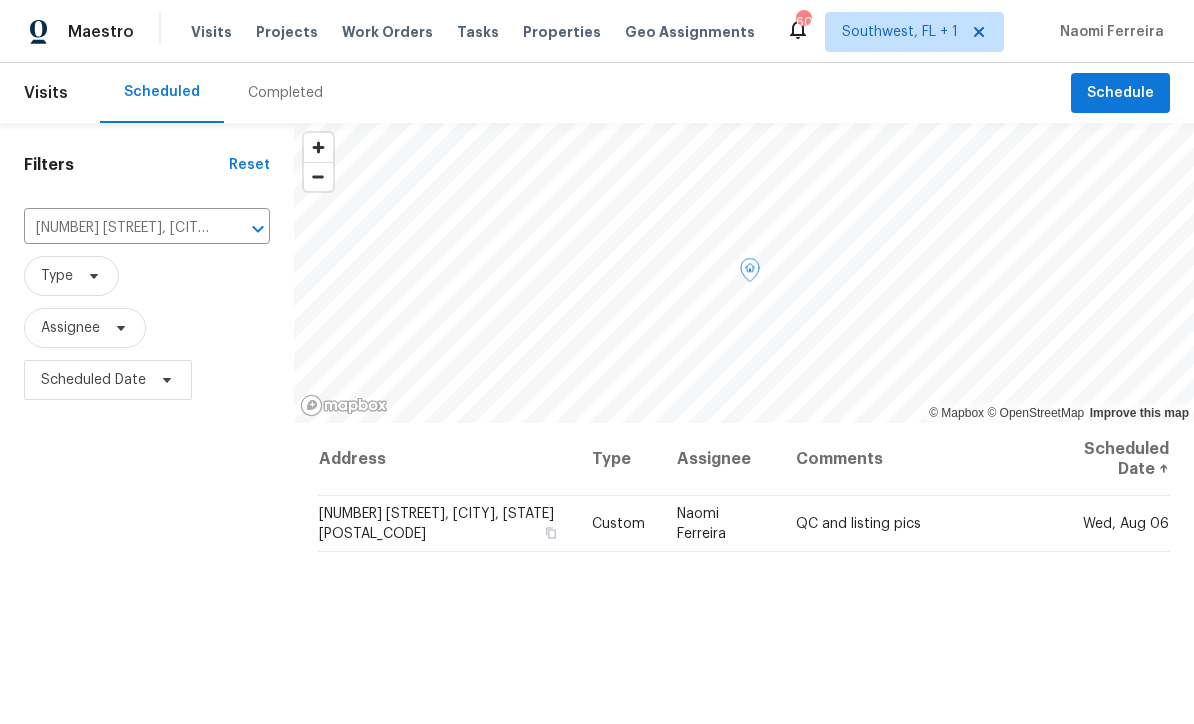 click 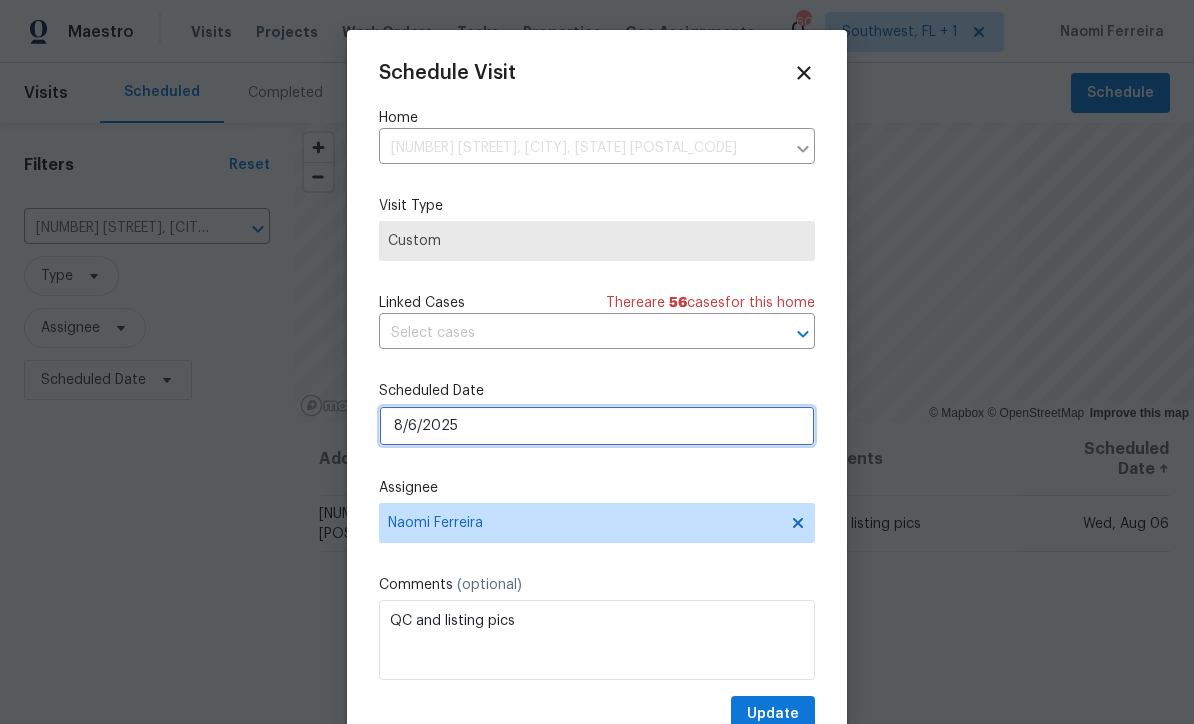 click on "8/6/2025" at bounding box center (597, 426) 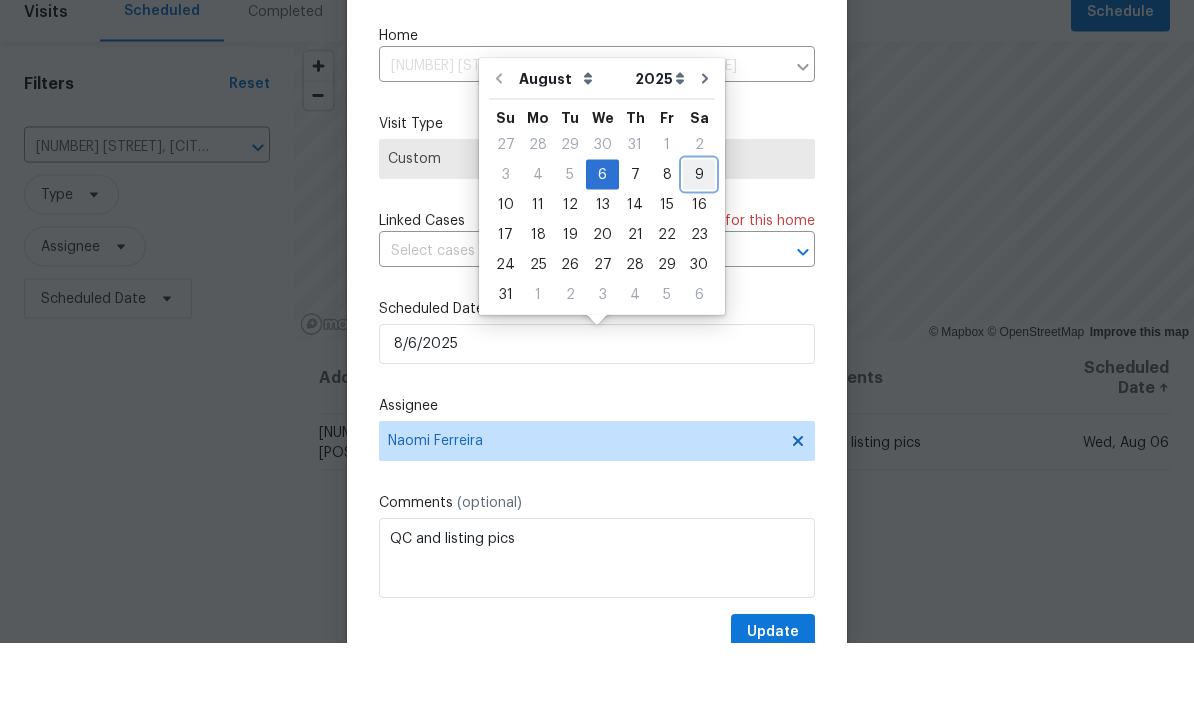 click on "9" at bounding box center (699, 256) 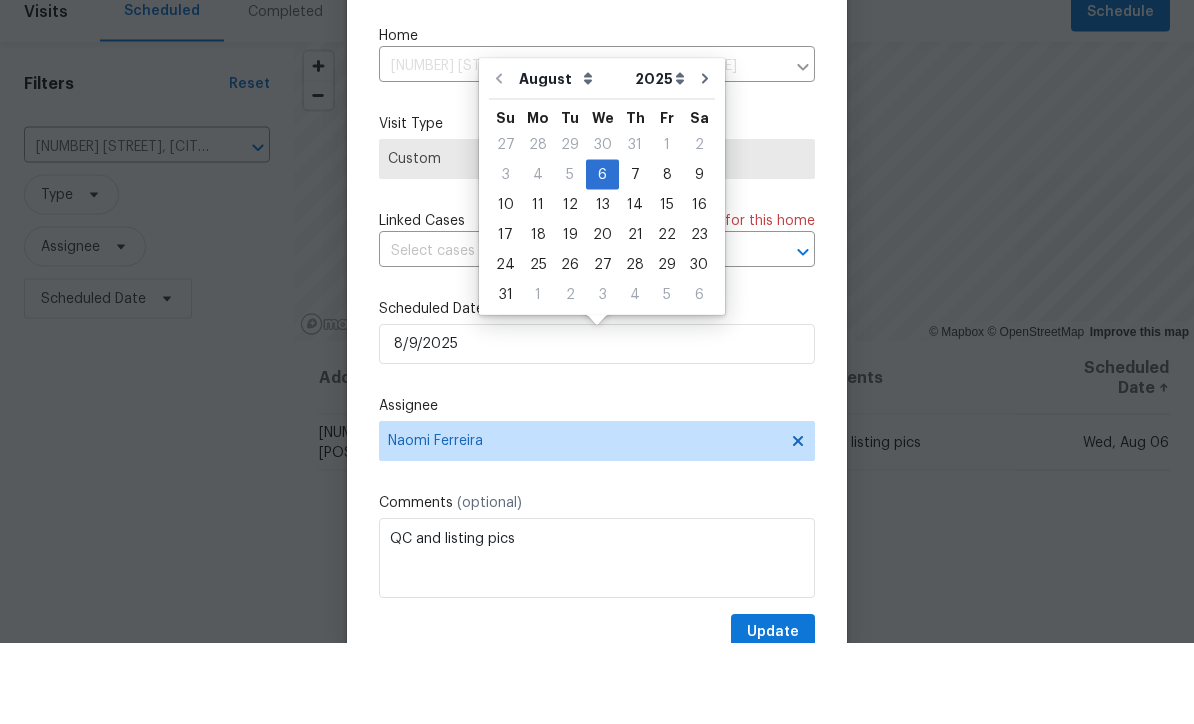 scroll, scrollTop: 66, scrollLeft: 0, axis: vertical 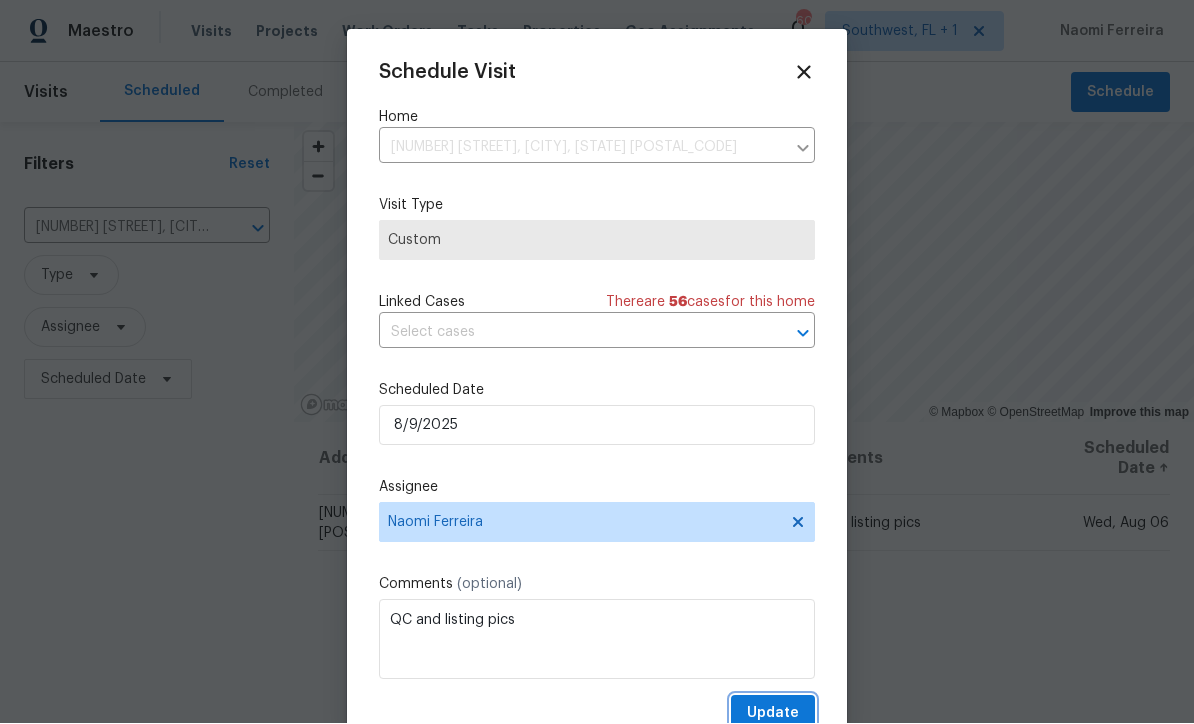 click on "Update" at bounding box center [773, 714] 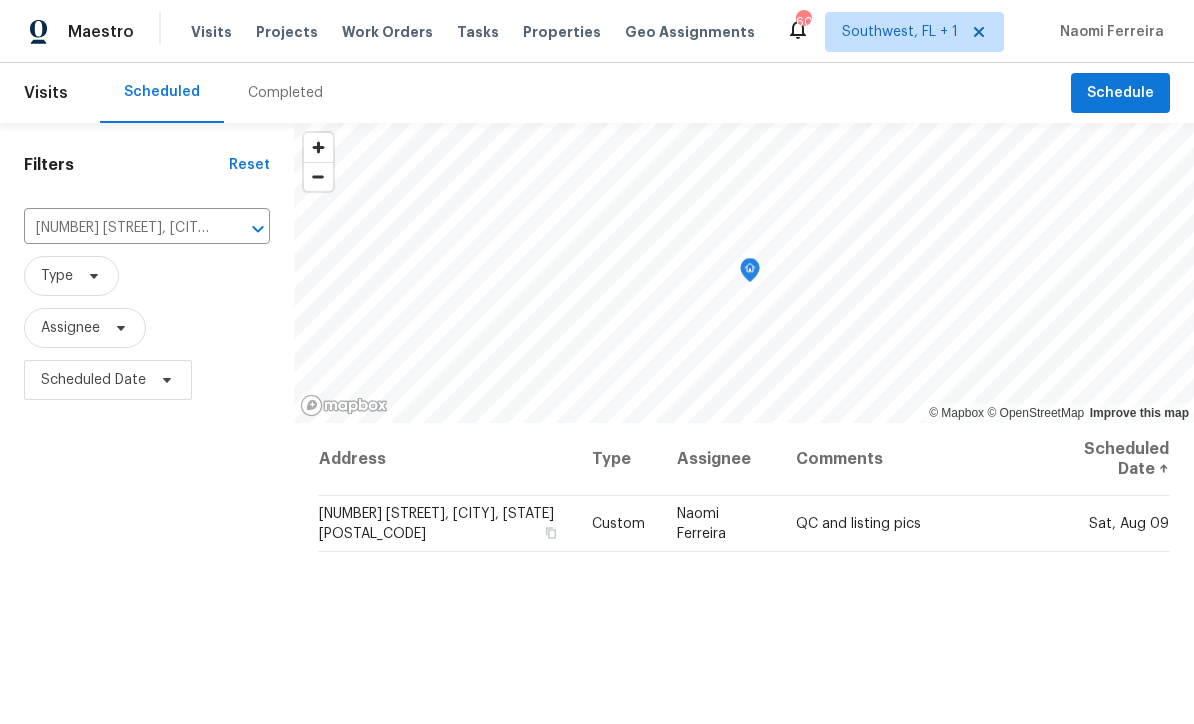 click on "[NUMBER] [STREET], [CITY], [STATE] [POSTAL_CODE]" at bounding box center (119, 228) 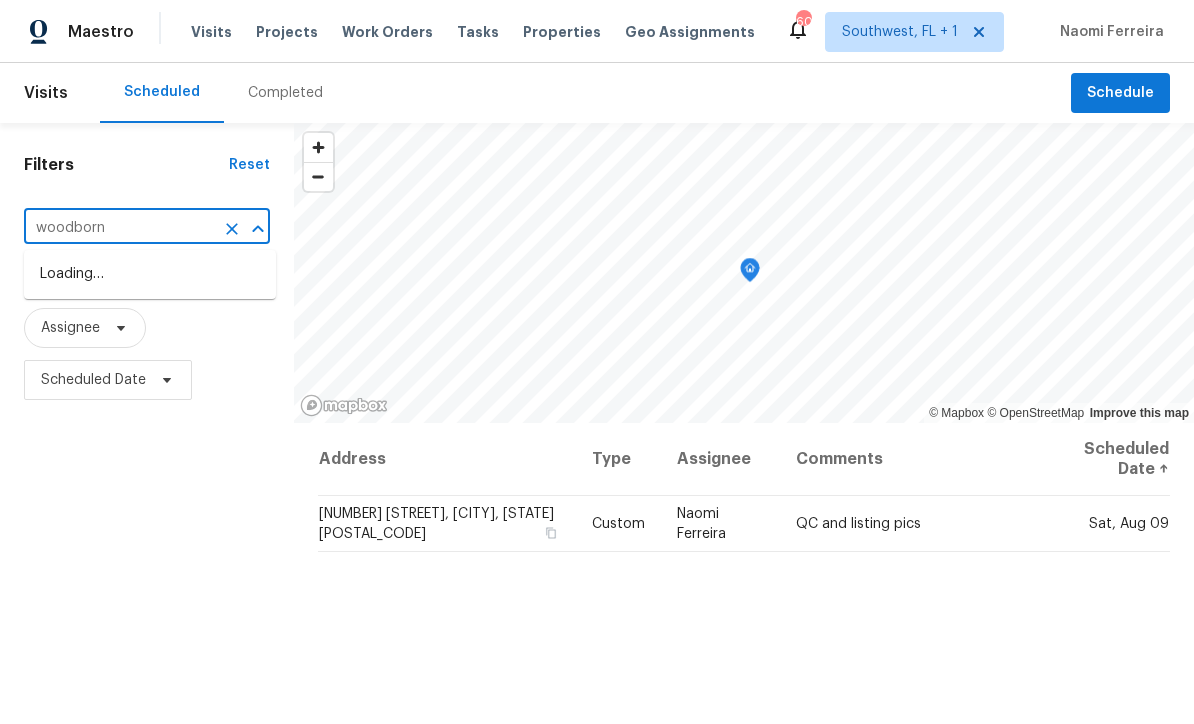 type on "woodborne" 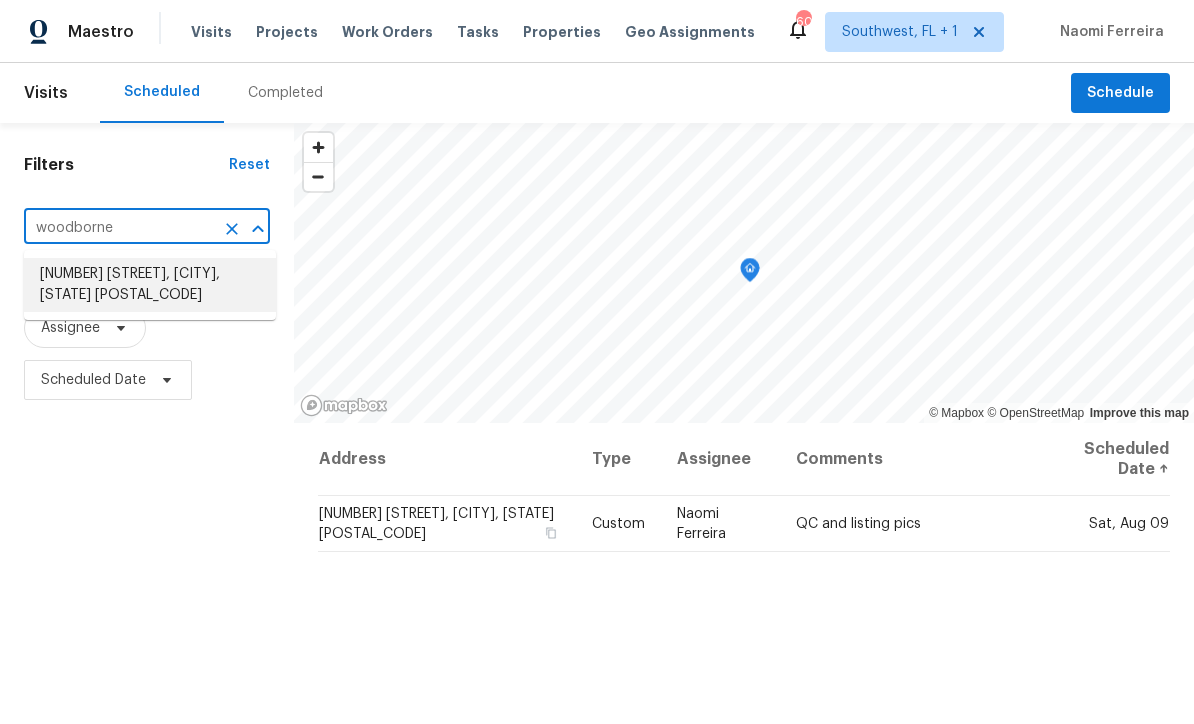 click on "[NUMBER] [STREET], [CITY], [STATE] [POSTAL_CODE]" at bounding box center [150, 285] 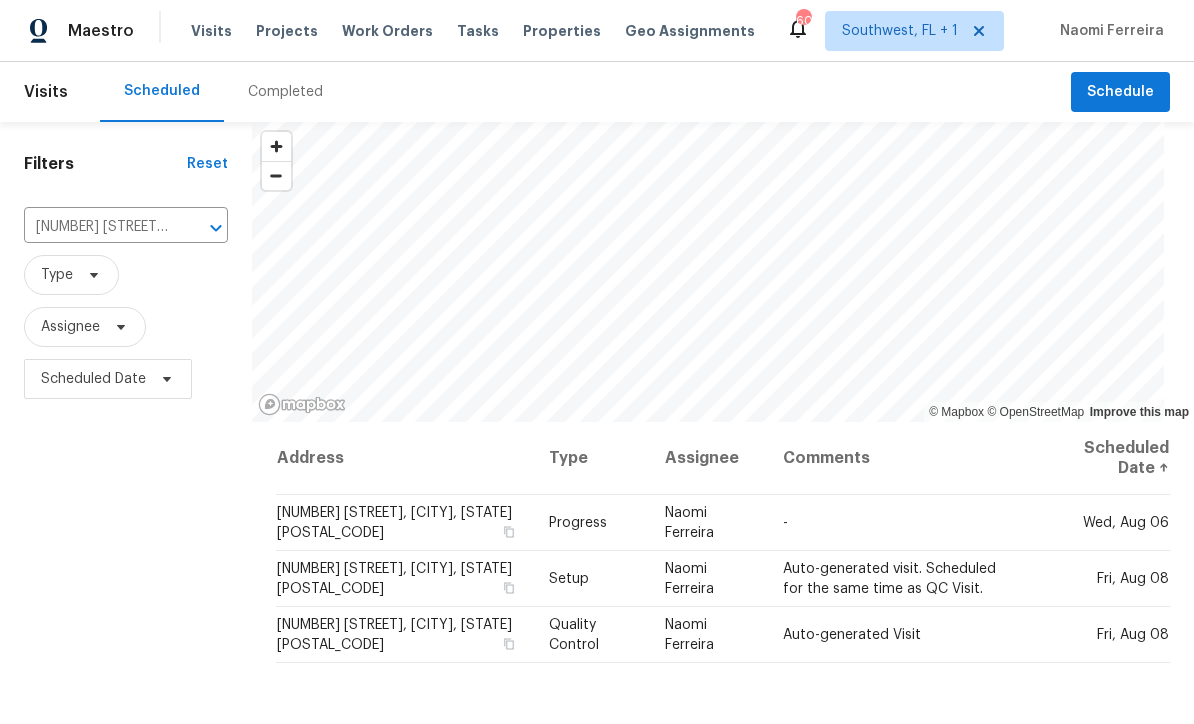 scroll, scrollTop: 1, scrollLeft: 0, axis: vertical 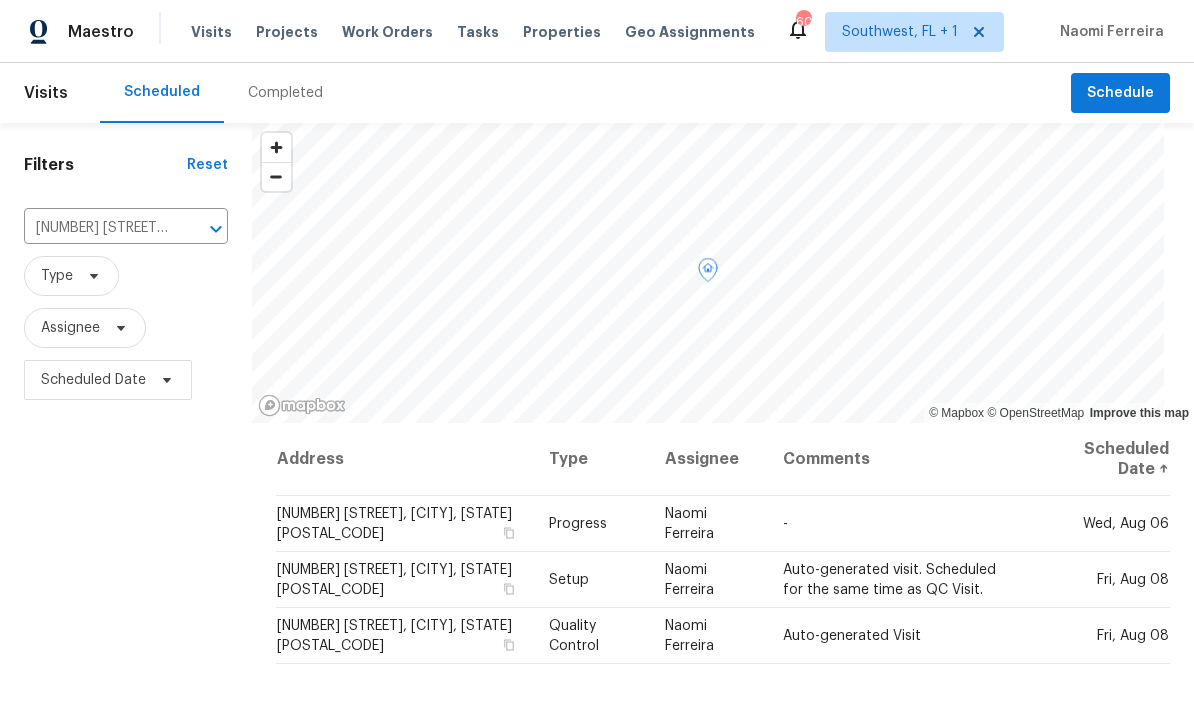 click 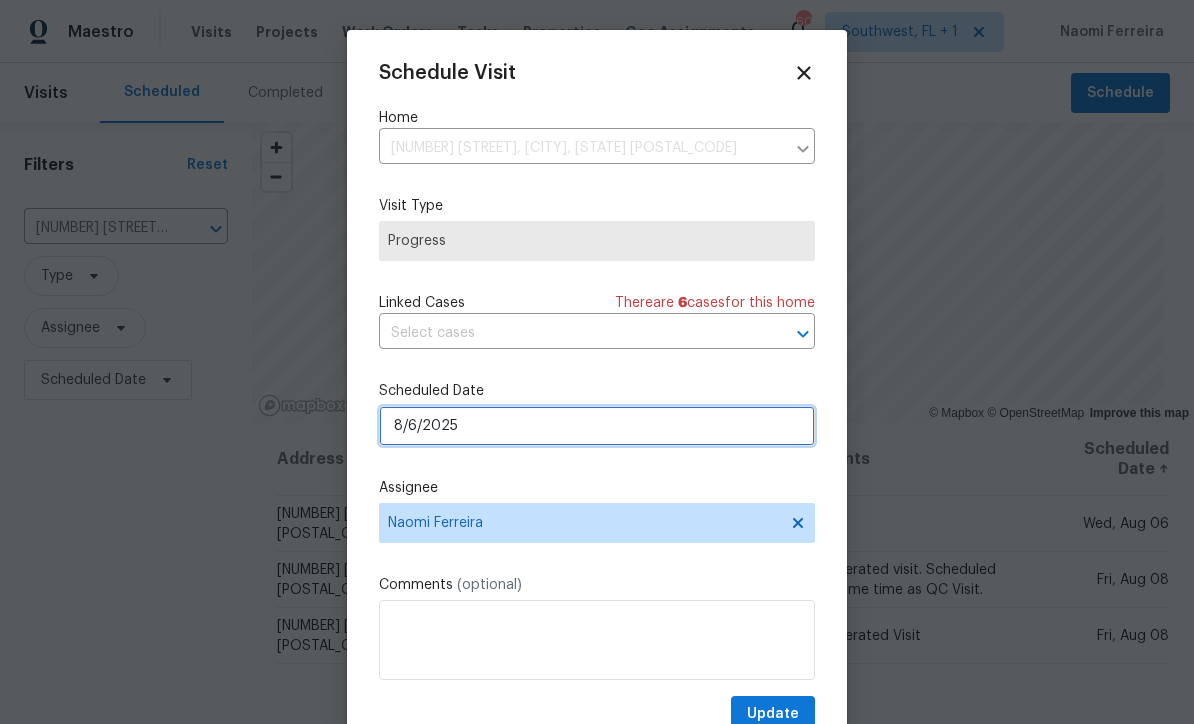 click on "8/6/2025" at bounding box center (597, 426) 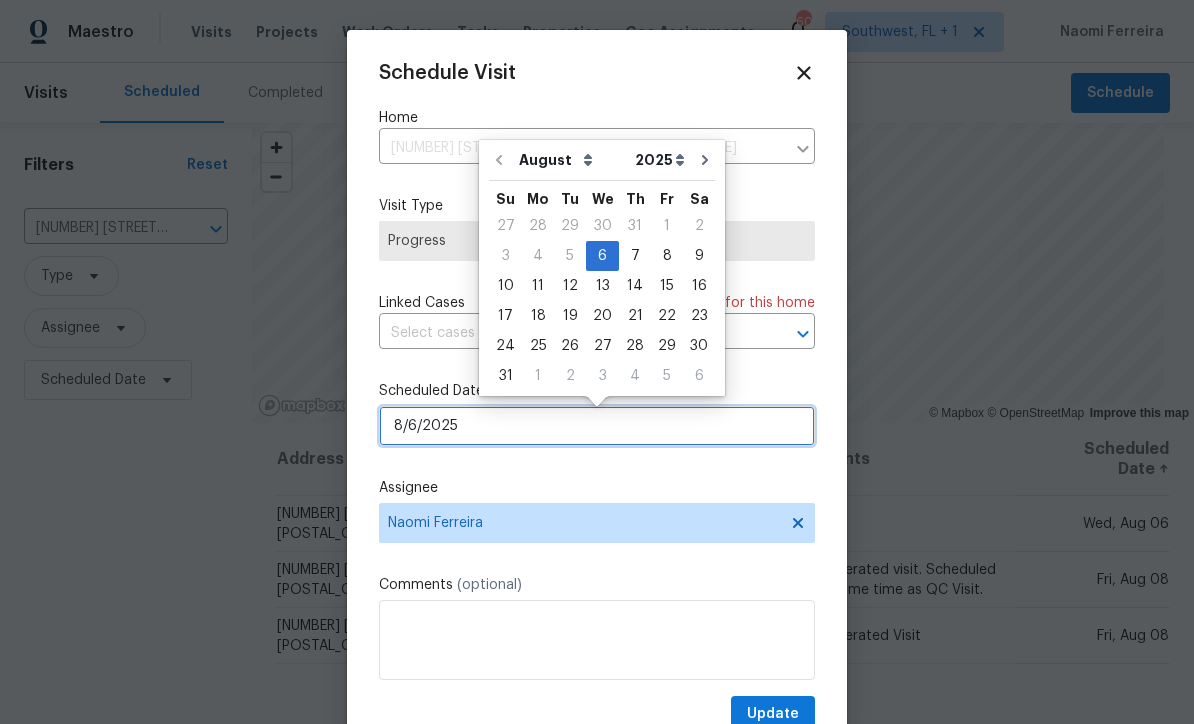 scroll, scrollTop: 0, scrollLeft: 0, axis: both 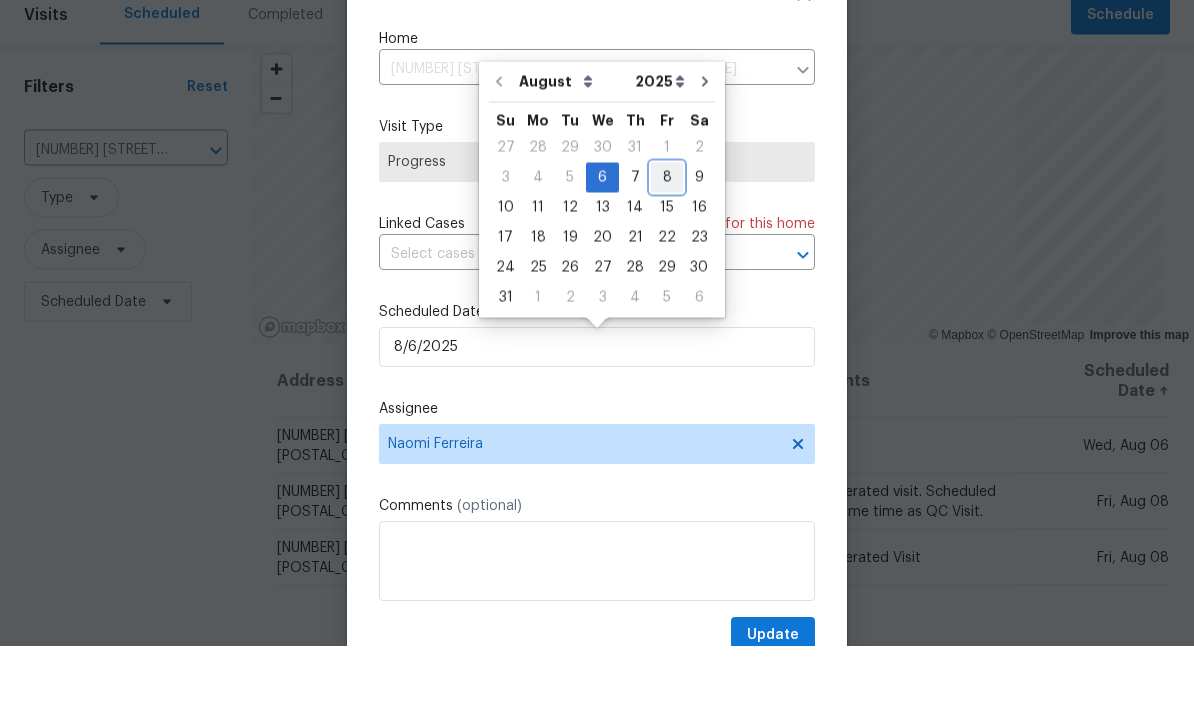 click on "8" at bounding box center (667, 256) 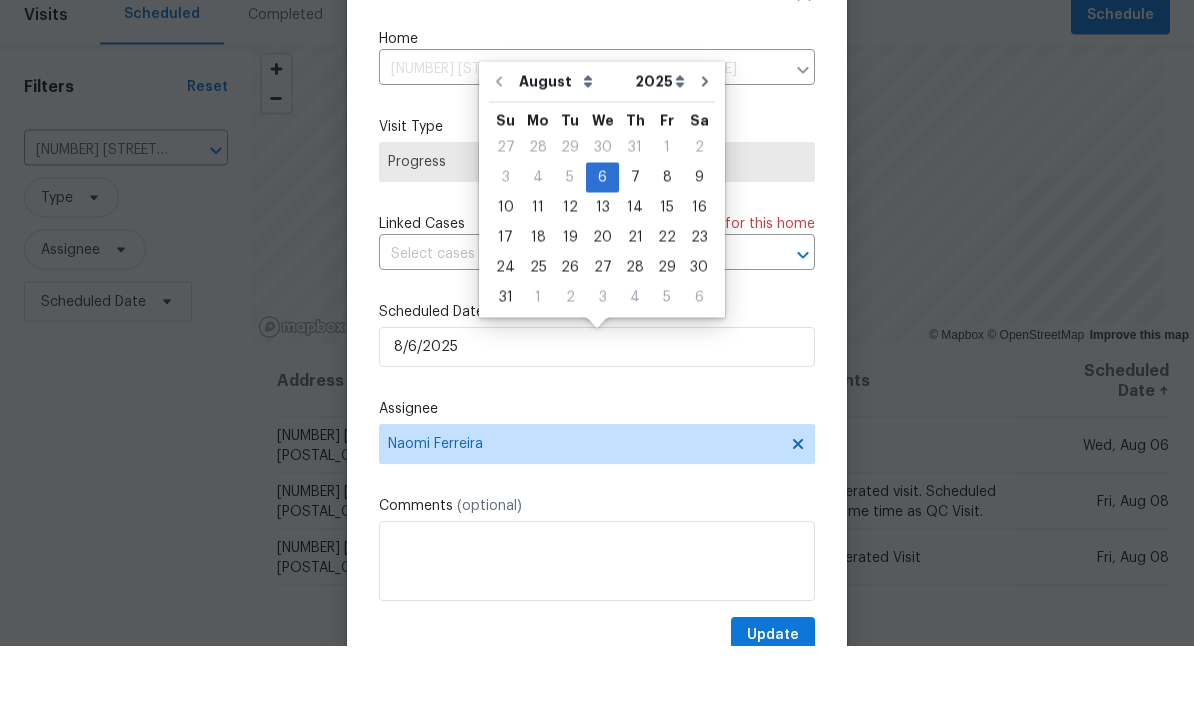 type on "8/8/2025" 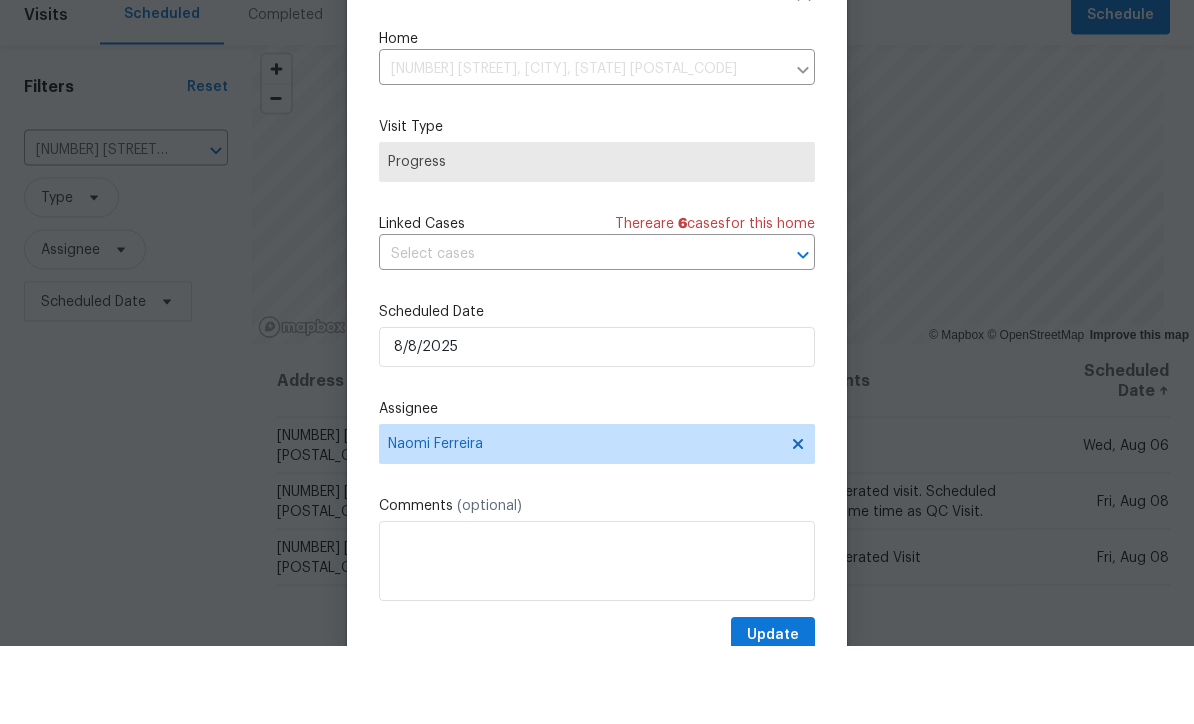 scroll, scrollTop: 66, scrollLeft: 0, axis: vertical 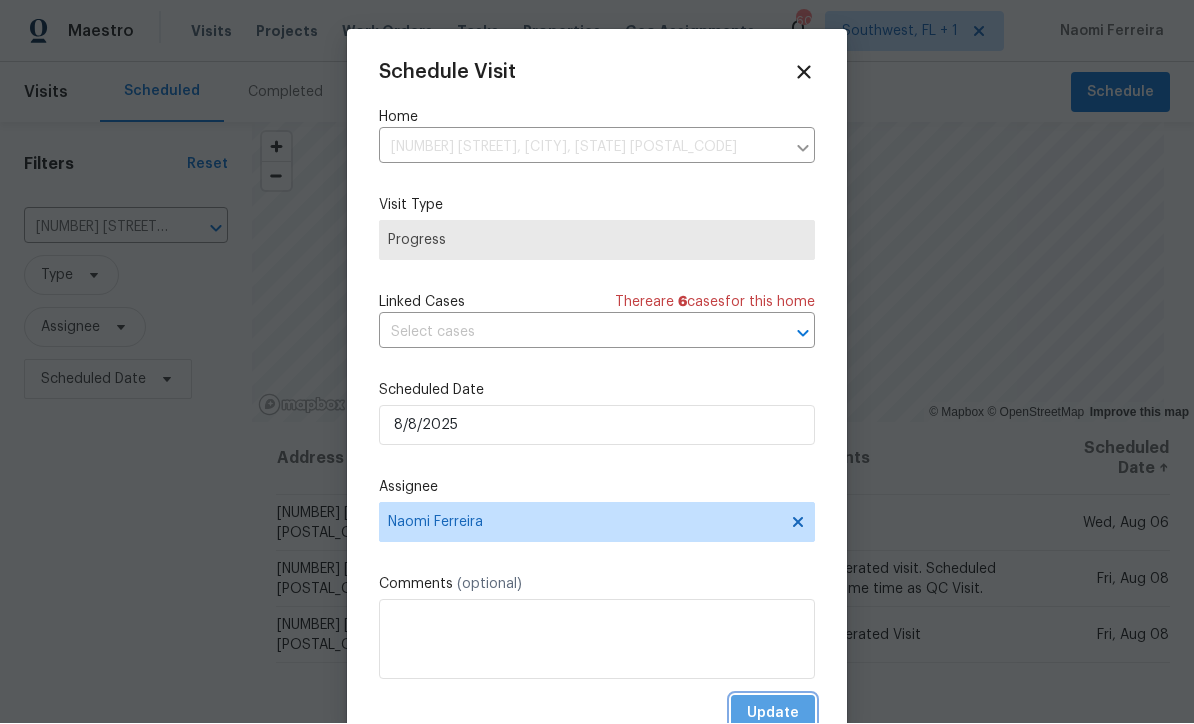 click on "Update" at bounding box center (773, 714) 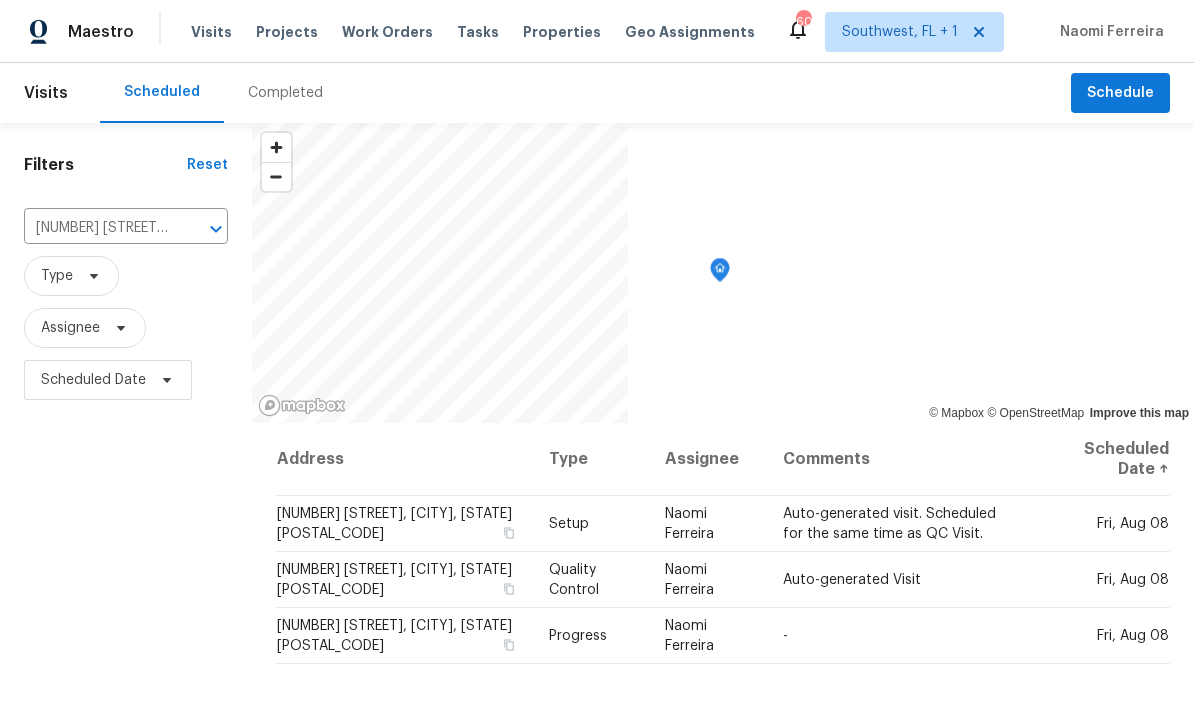 scroll, scrollTop: 0, scrollLeft: 0, axis: both 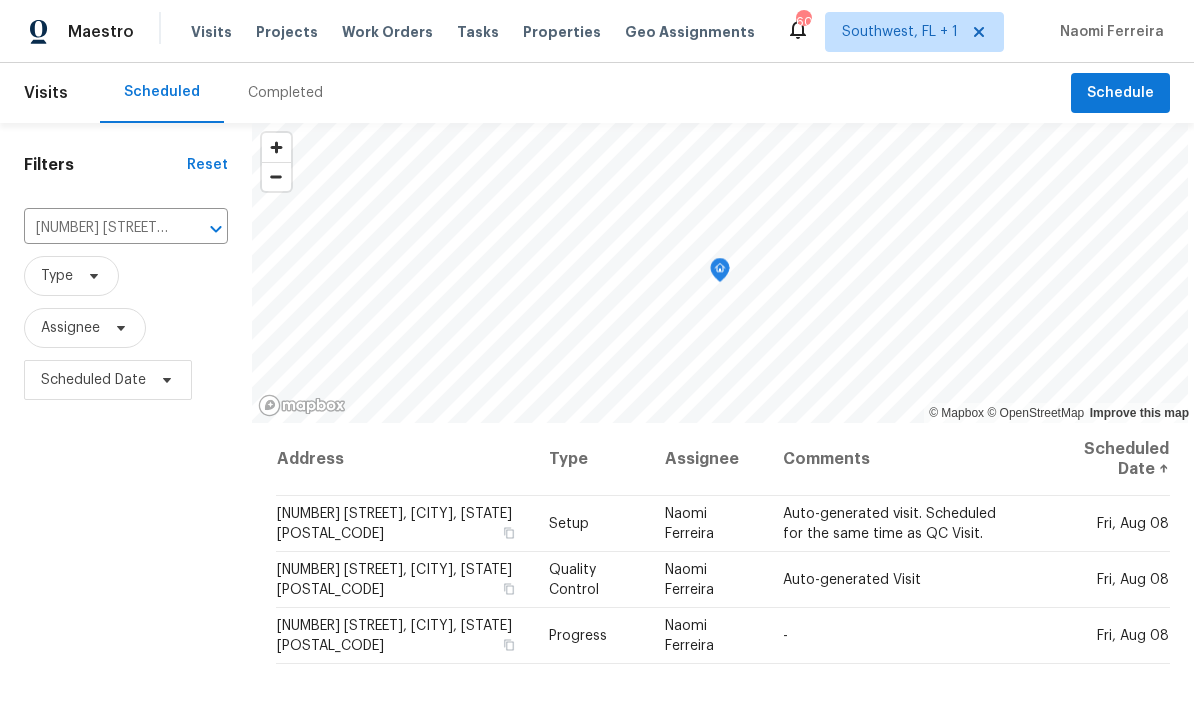 click on "[NUMBER] [STREET], [CITY], [STATE] [POSTAL_CODE]" at bounding box center (98, 228) 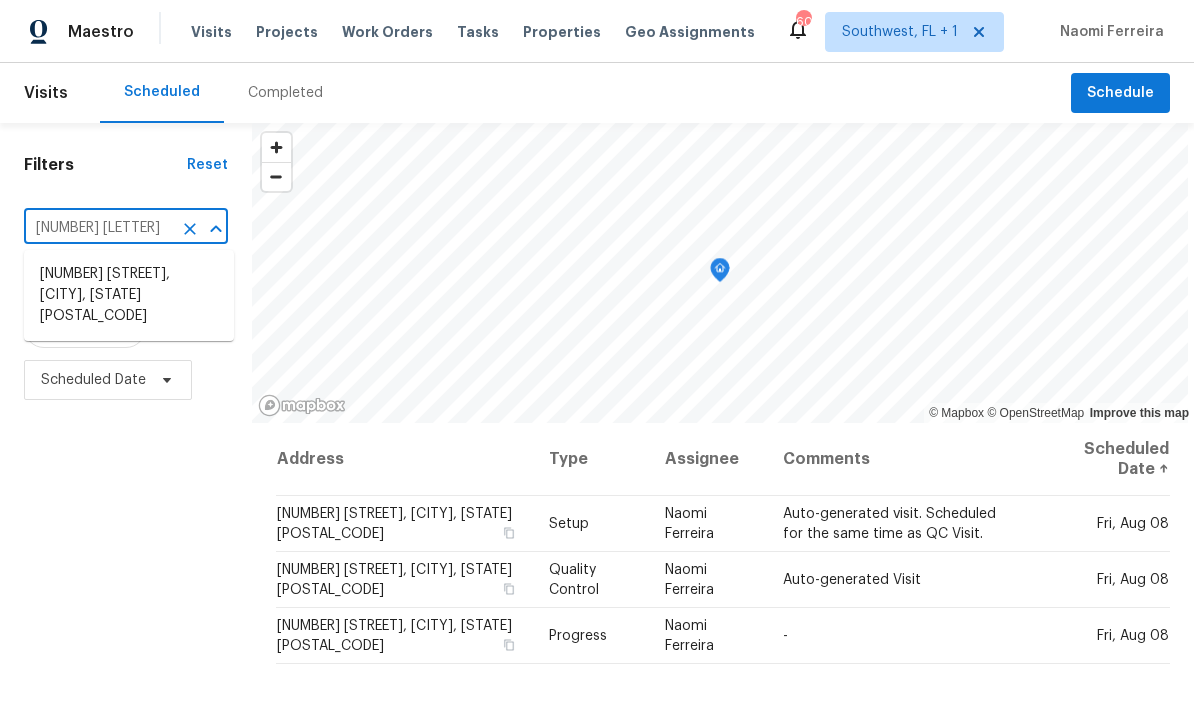 type on "[NUMBER] [LETTER]" 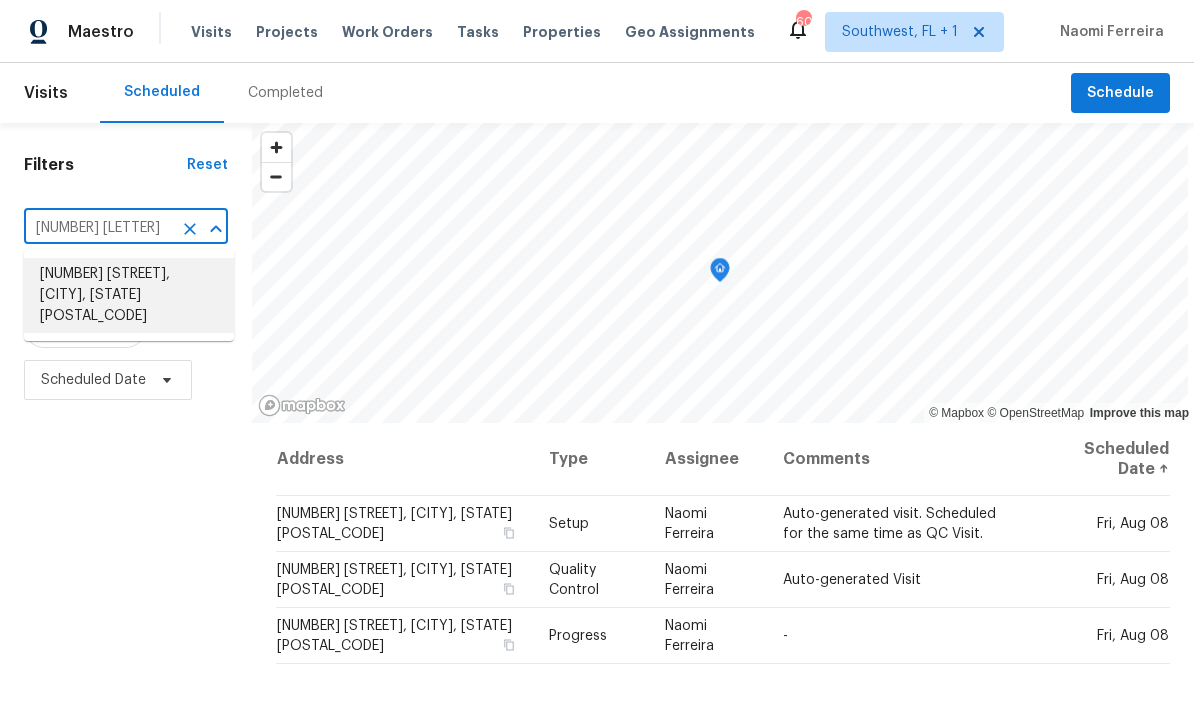 click on "[NUMBER] [STREET], [CITY], [STATE] [POSTAL_CODE]" at bounding box center (129, 295) 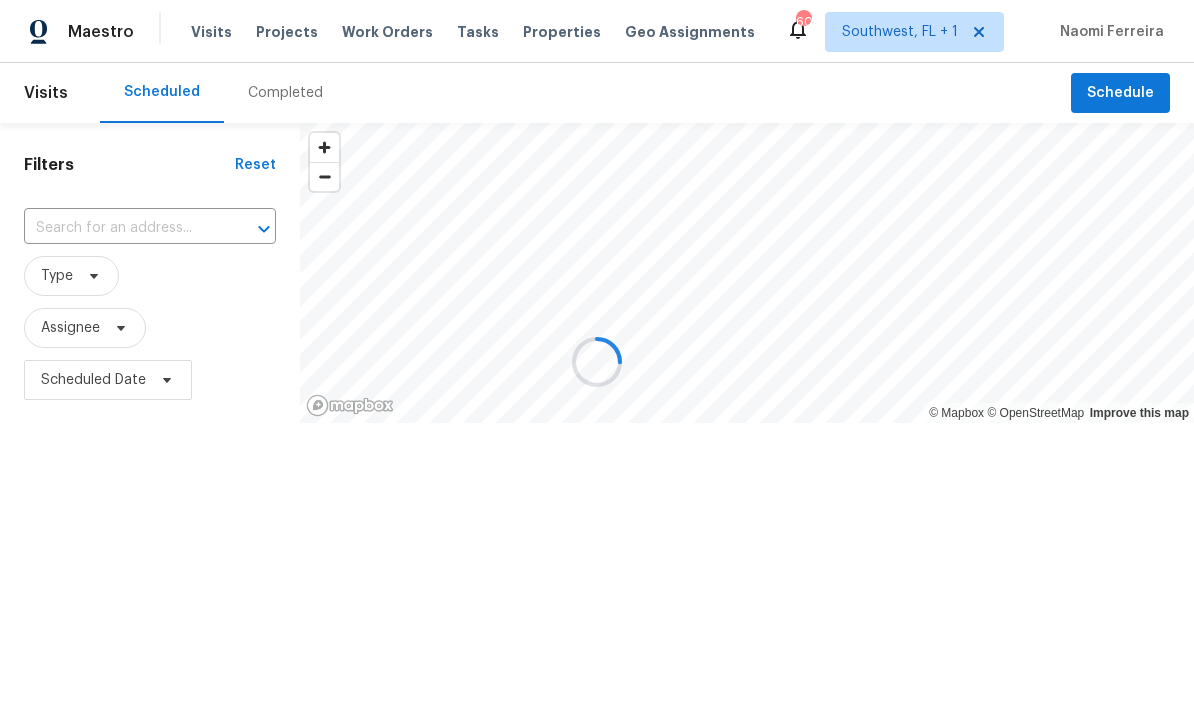 type on "[NUMBER] [STREET], [CITY], [STATE] [POSTAL_CODE]" 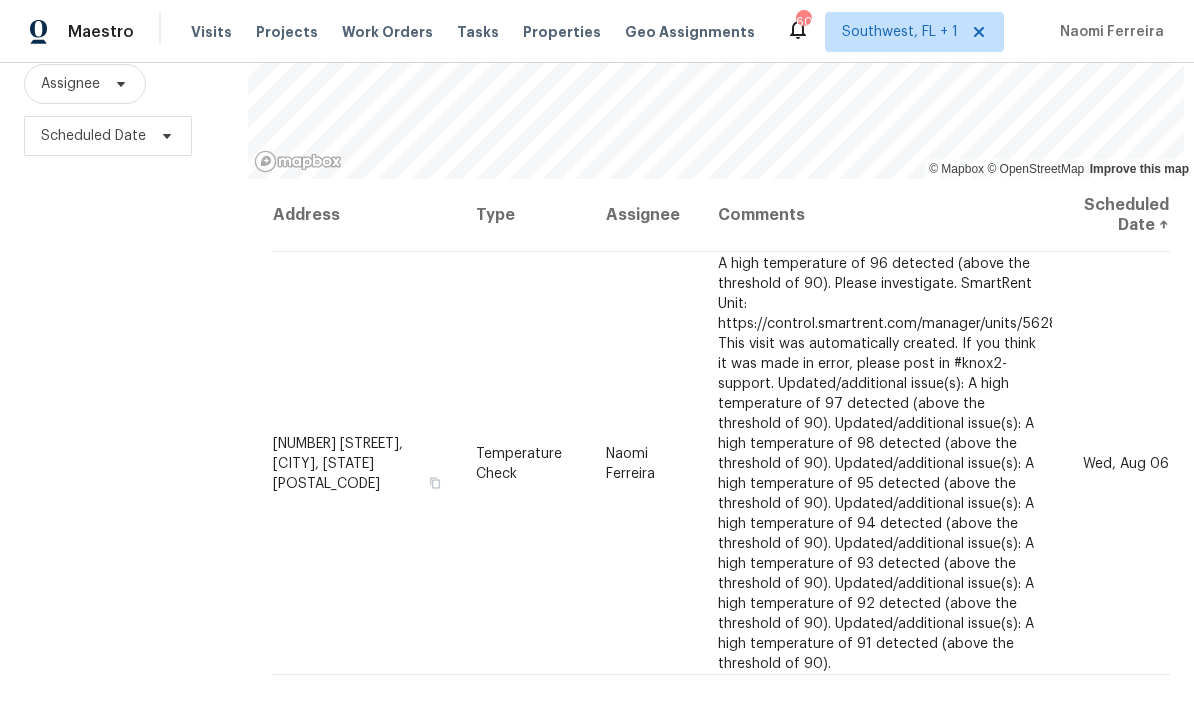 scroll, scrollTop: 250, scrollLeft: 0, axis: vertical 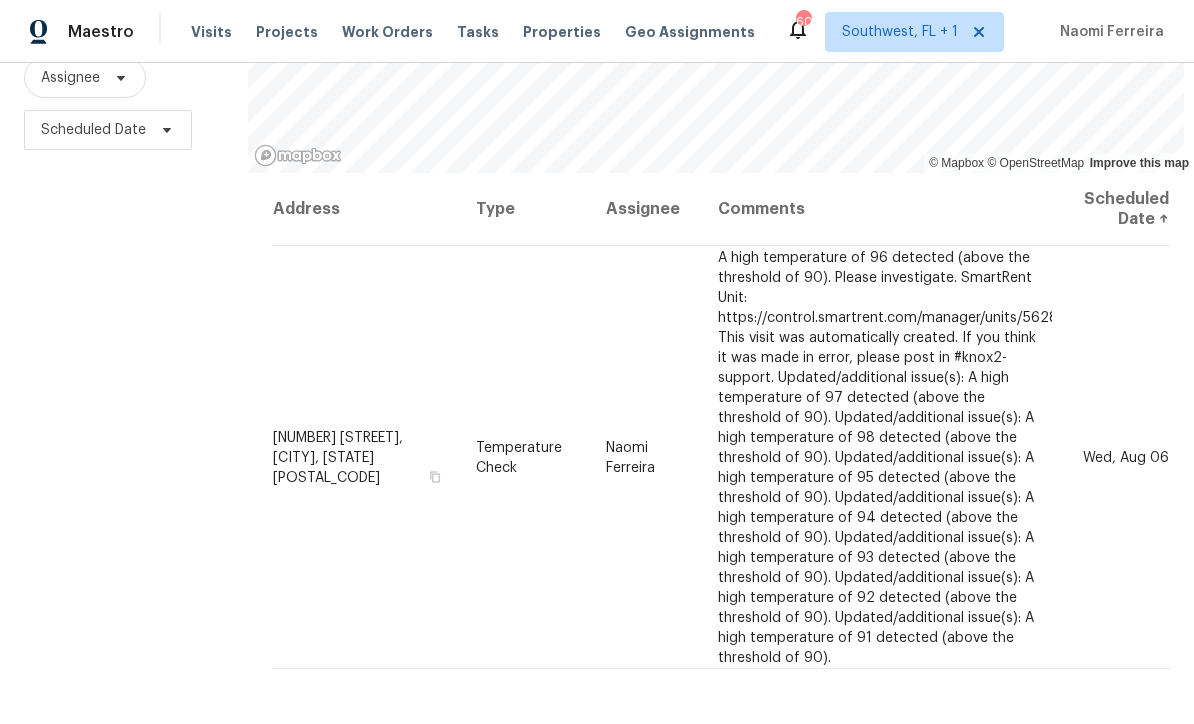 click 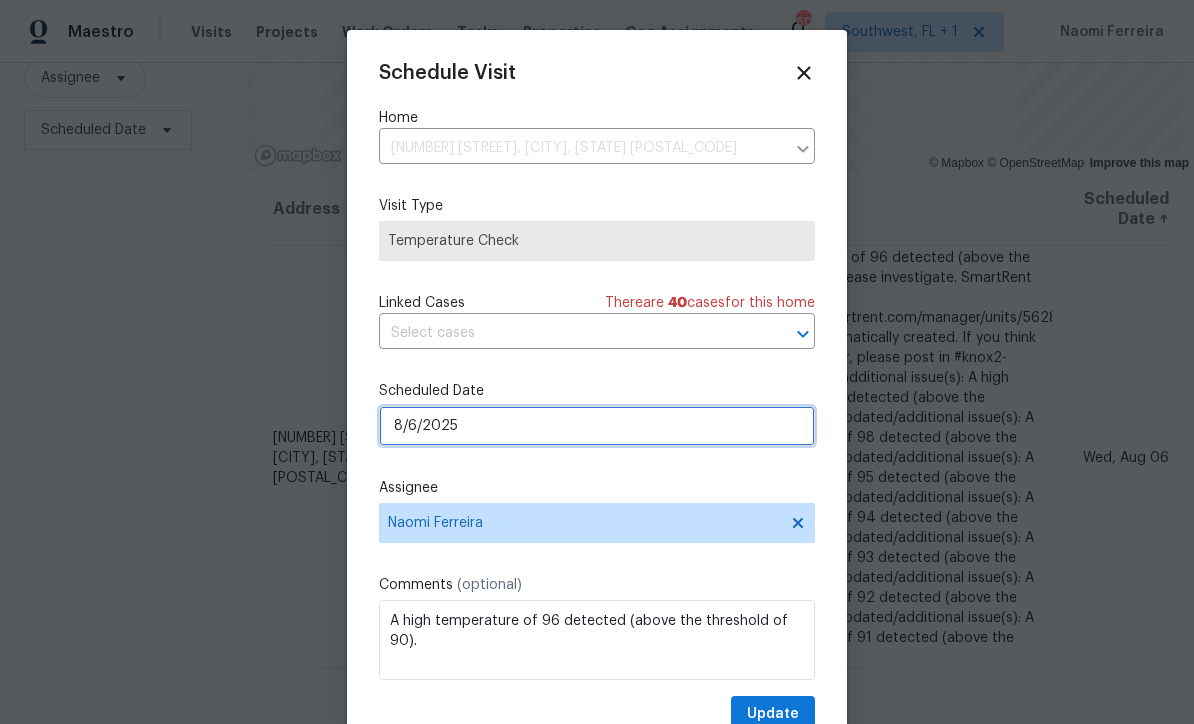 click on "8/6/2025" at bounding box center (597, 426) 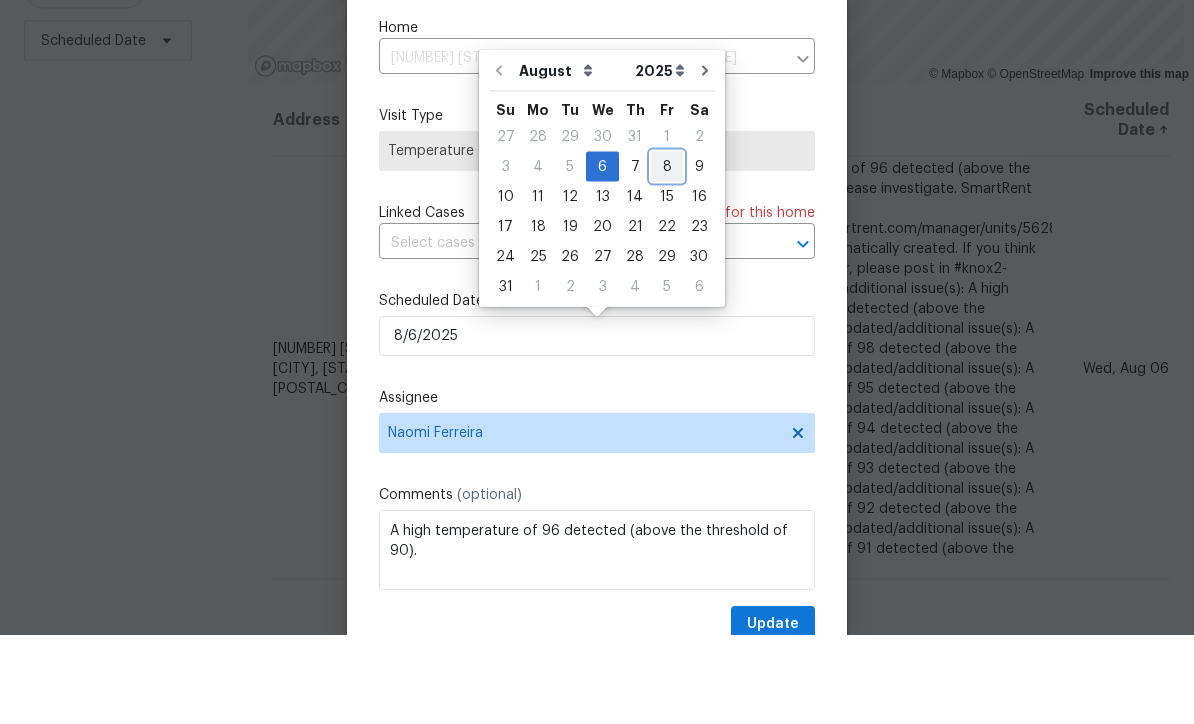 click on "8" at bounding box center (667, 256) 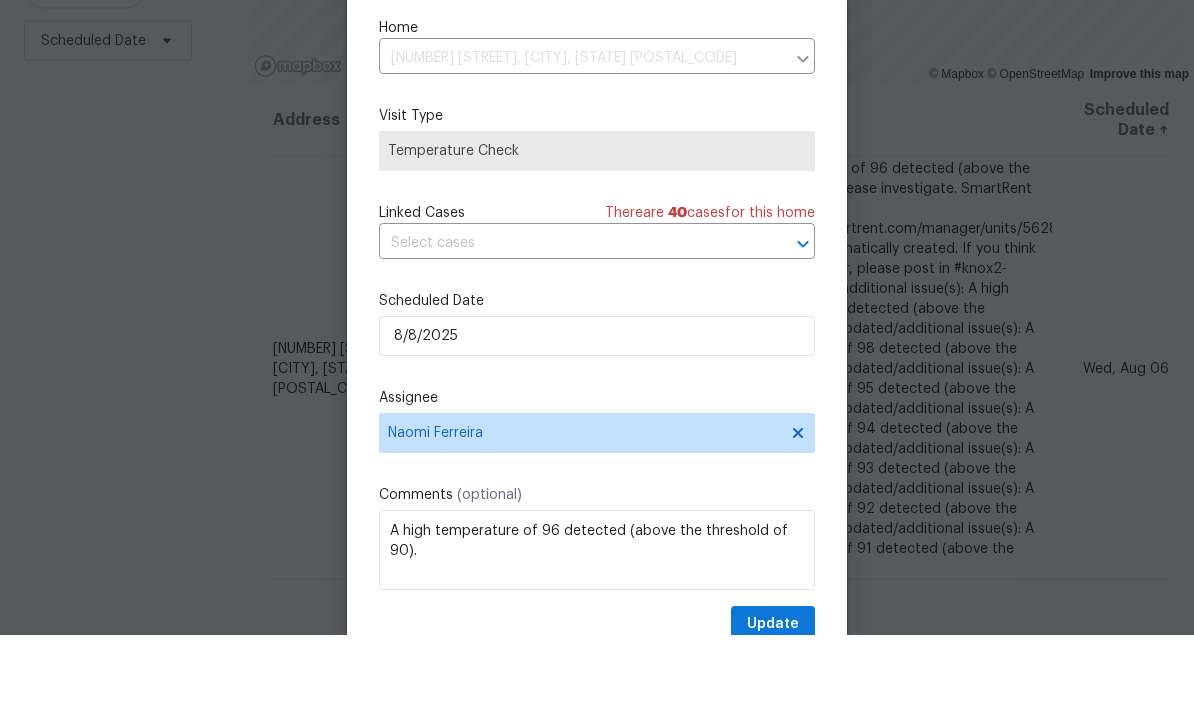 scroll, scrollTop: 66, scrollLeft: 0, axis: vertical 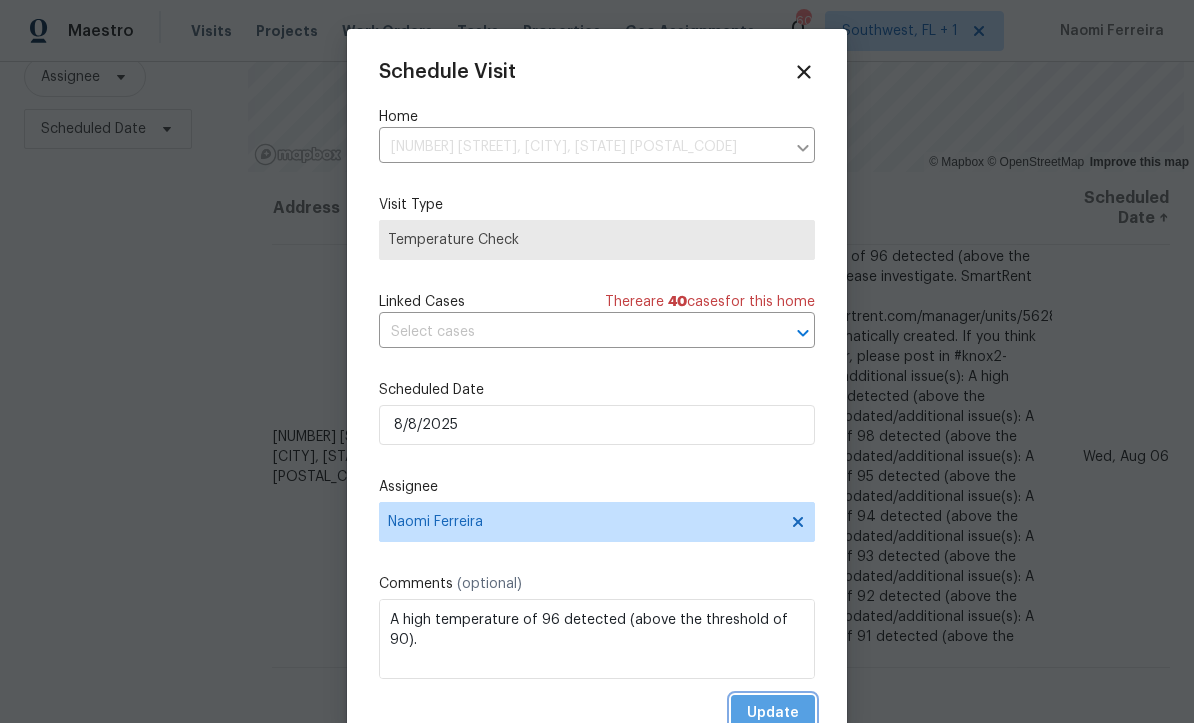 click on "Update" at bounding box center [773, 714] 